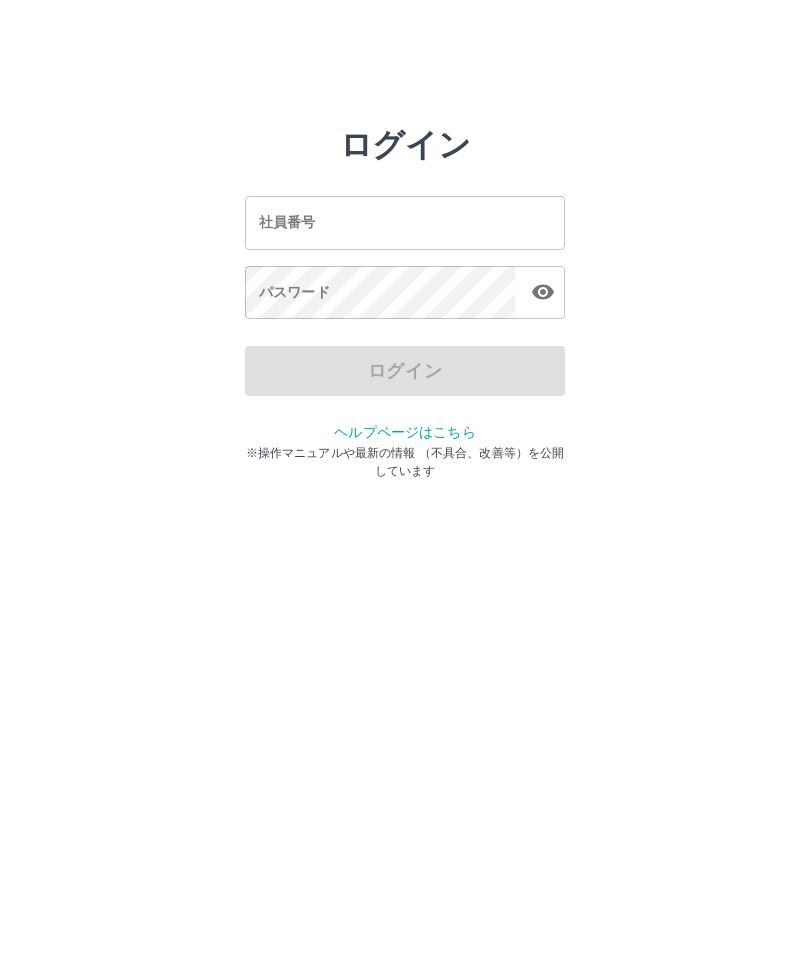 scroll, scrollTop: 0, scrollLeft: 0, axis: both 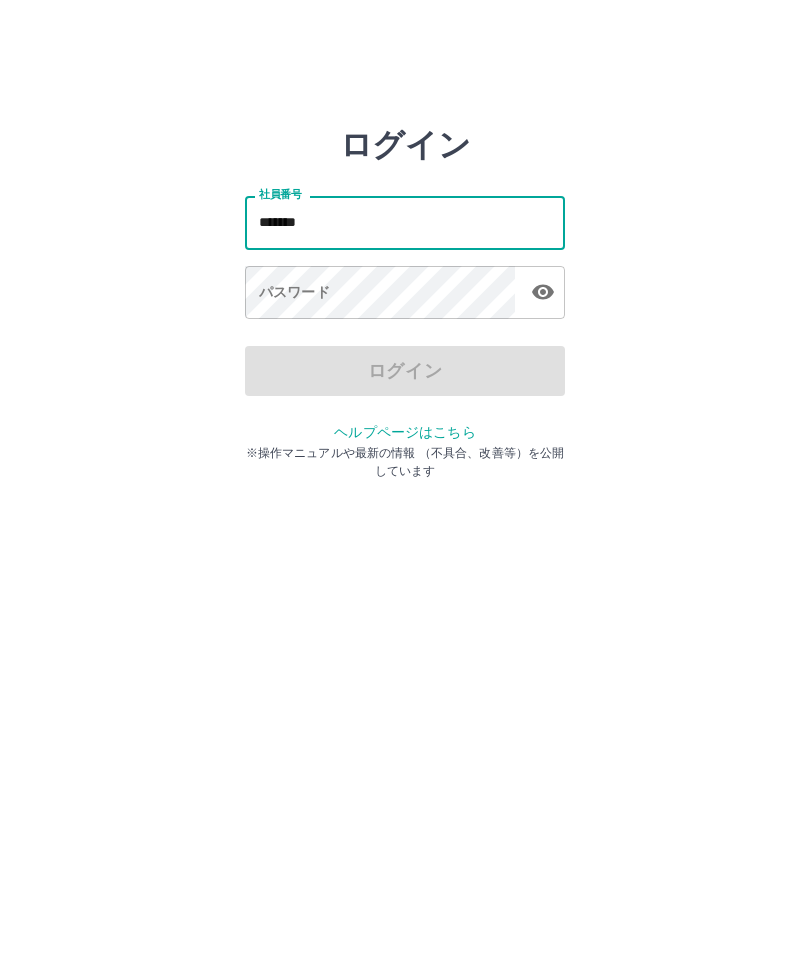 type on "*******" 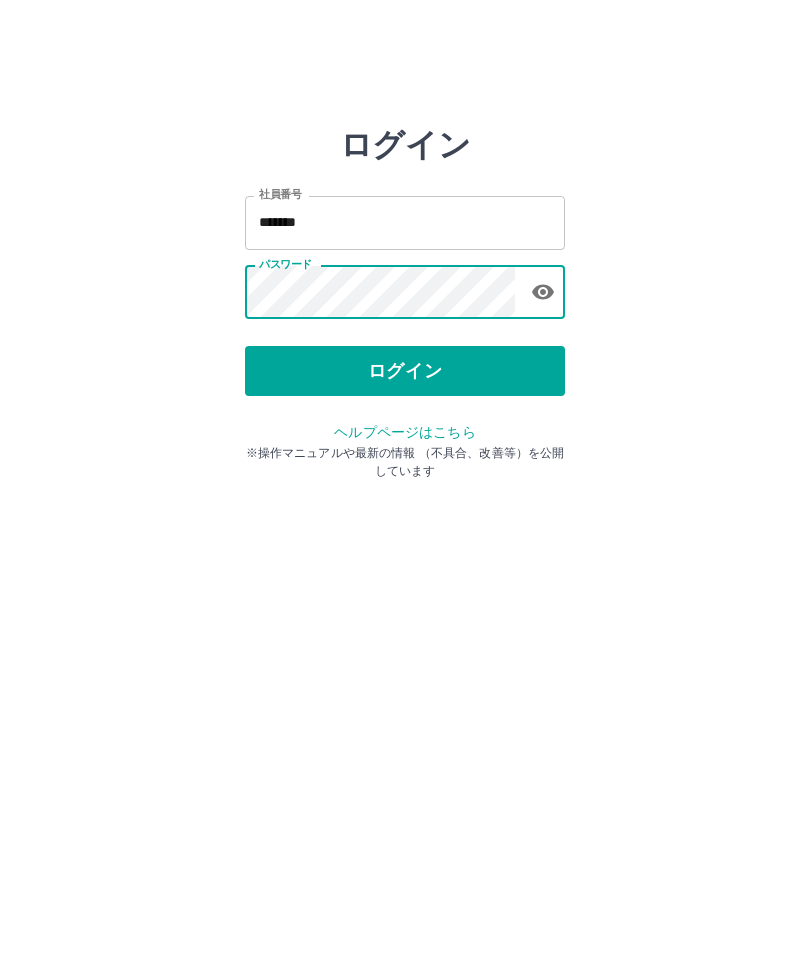 click on "ログイン" at bounding box center [405, 371] 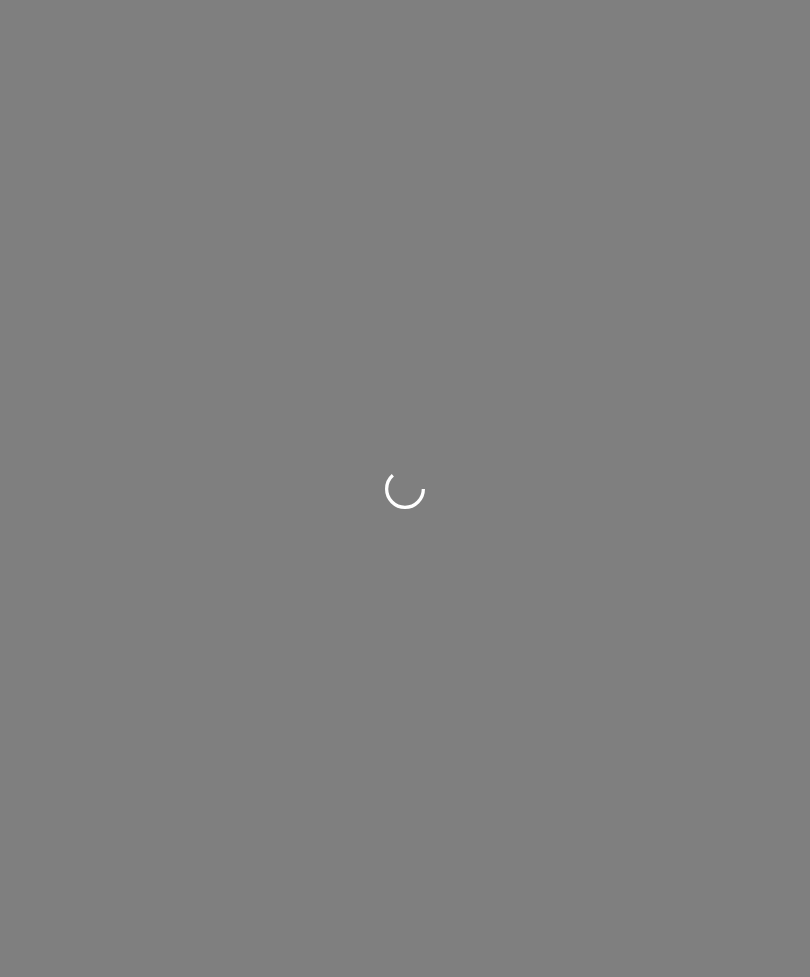 scroll, scrollTop: 0, scrollLeft: 0, axis: both 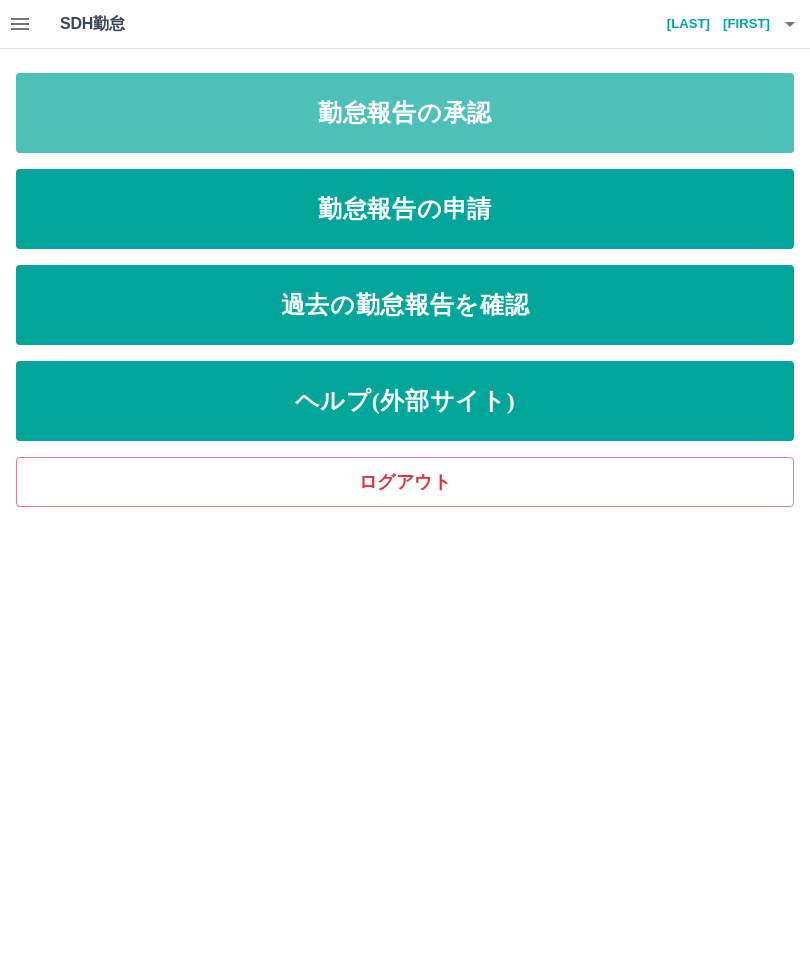 click on "勤怠報告の承認" at bounding box center [405, 113] 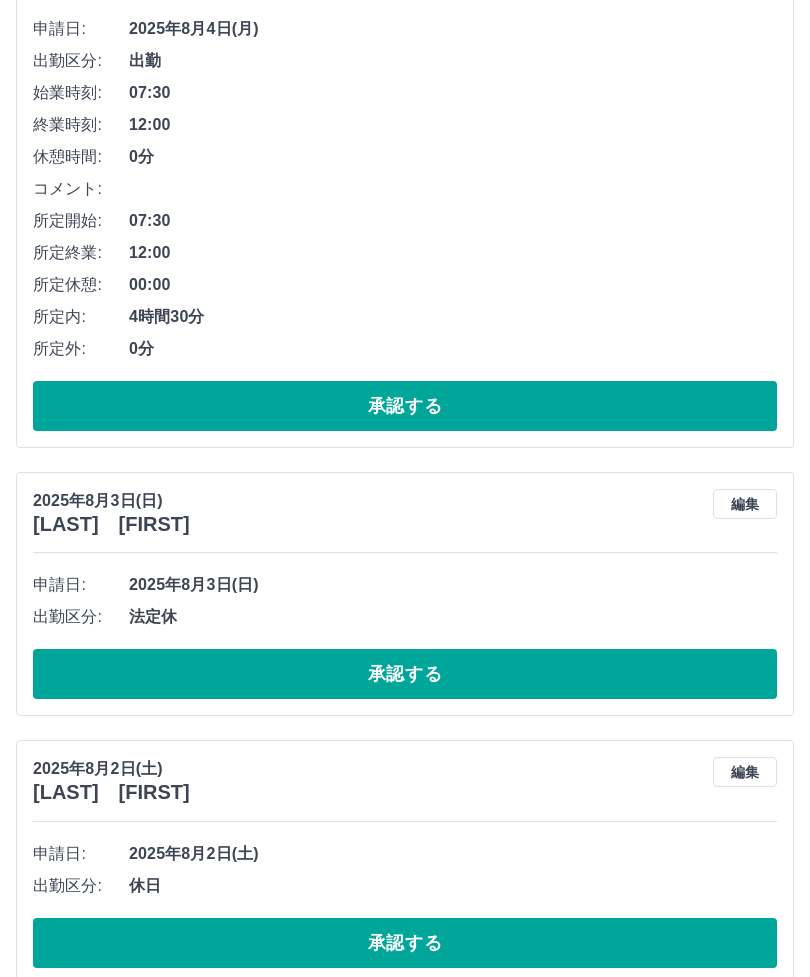 scroll, scrollTop: 322, scrollLeft: 0, axis: vertical 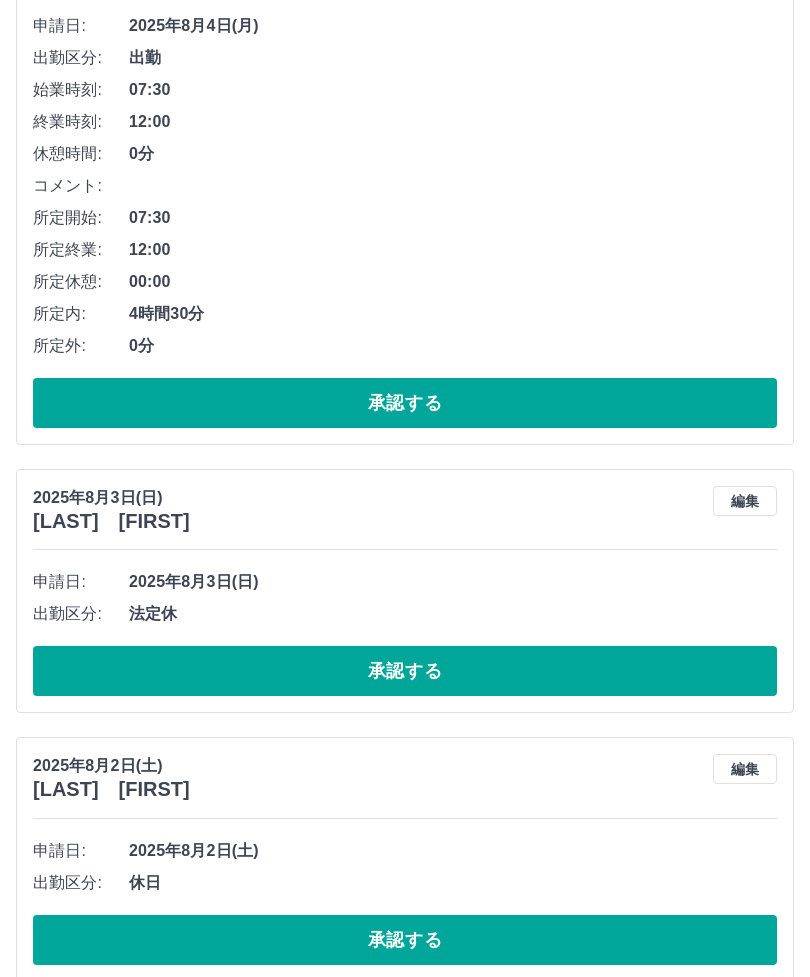 click on "承認する" at bounding box center (405, 672) 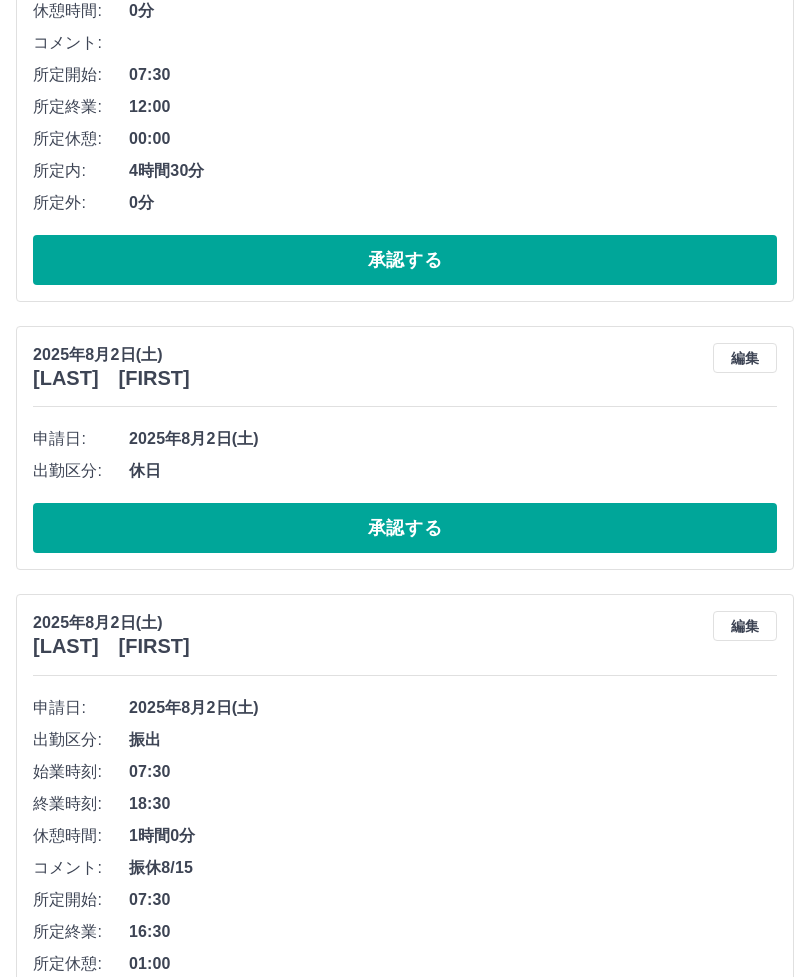 scroll, scrollTop: 466, scrollLeft: 0, axis: vertical 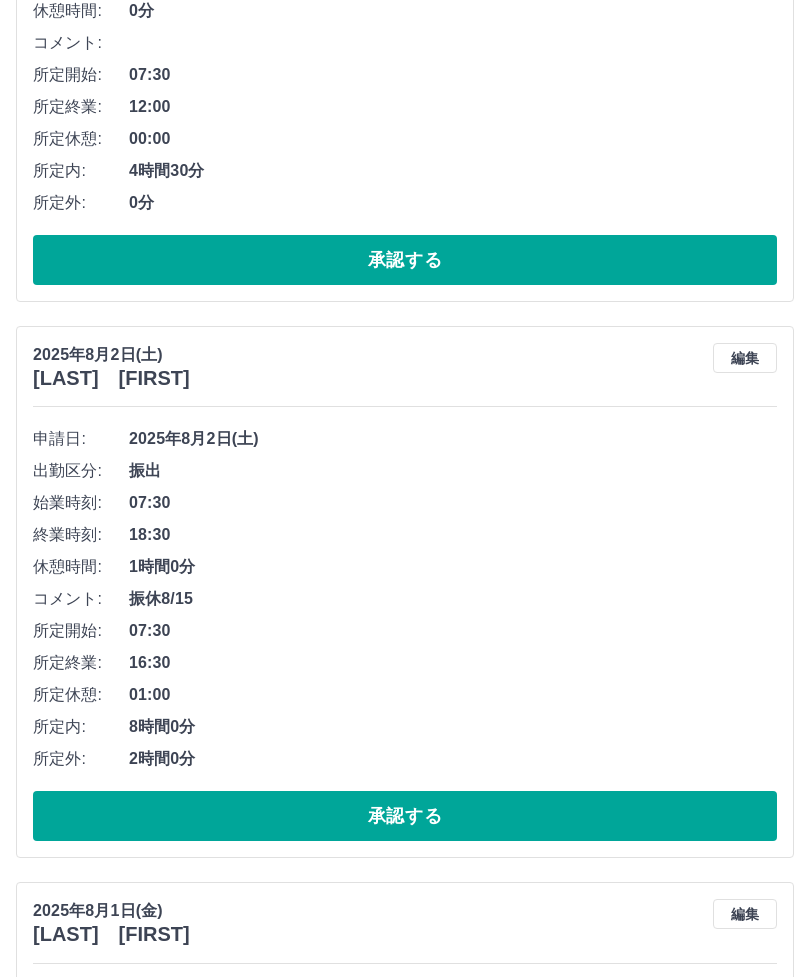 click on "承認する" at bounding box center (405, 816) 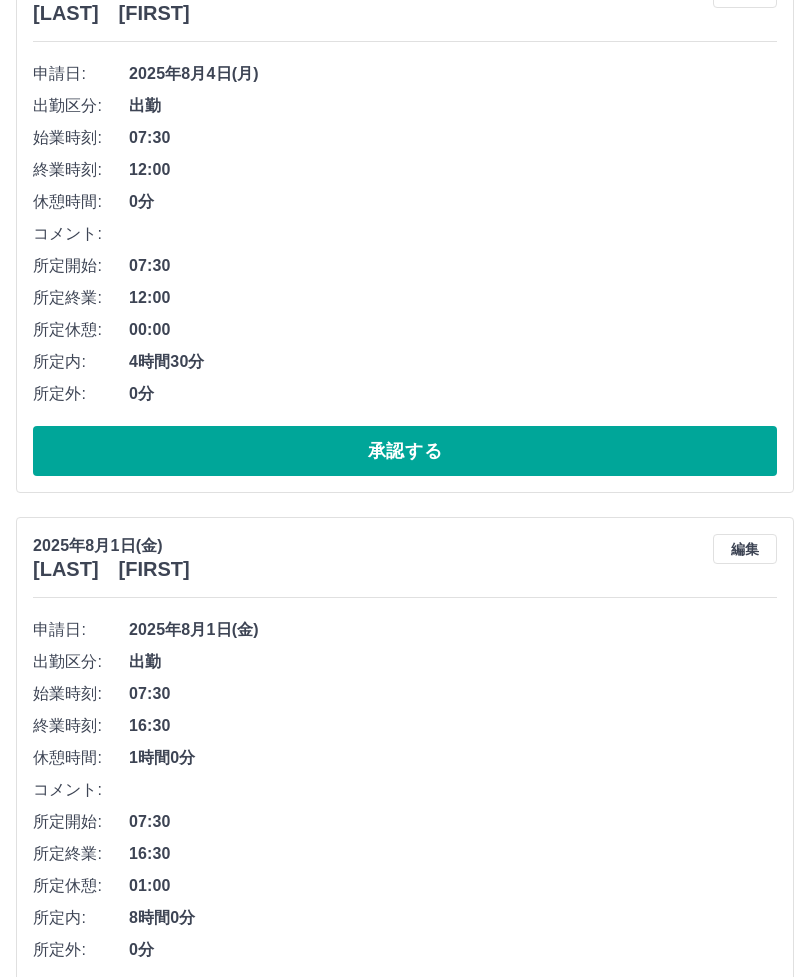 scroll, scrollTop: 304, scrollLeft: 0, axis: vertical 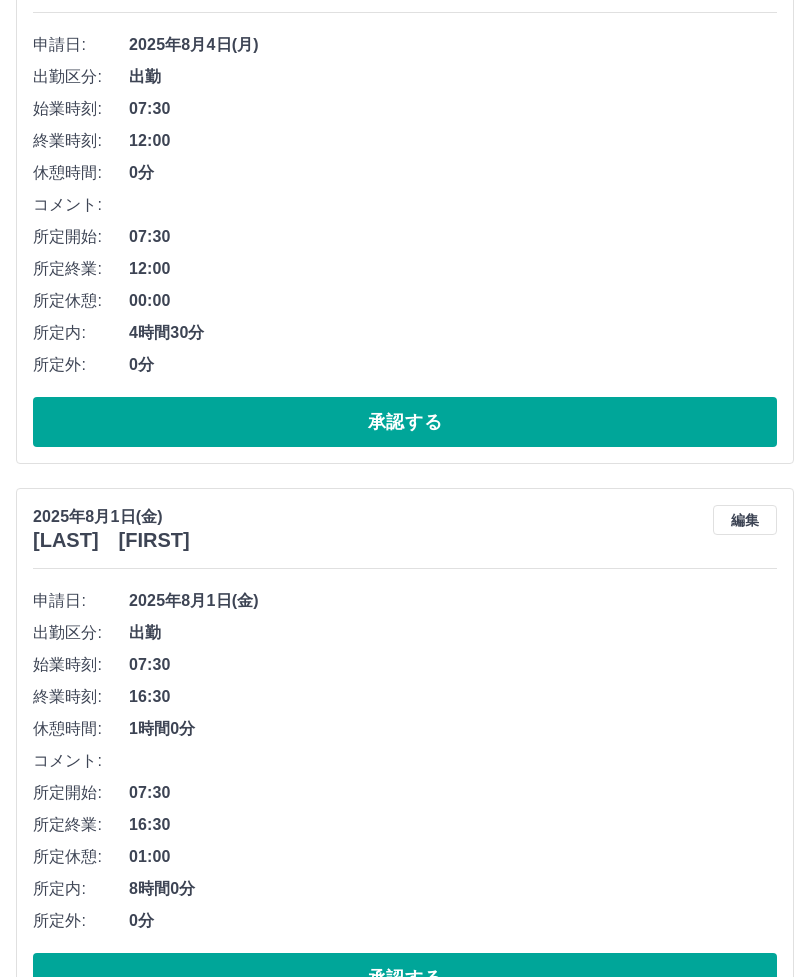 click on "承認する" at bounding box center (405, 978) 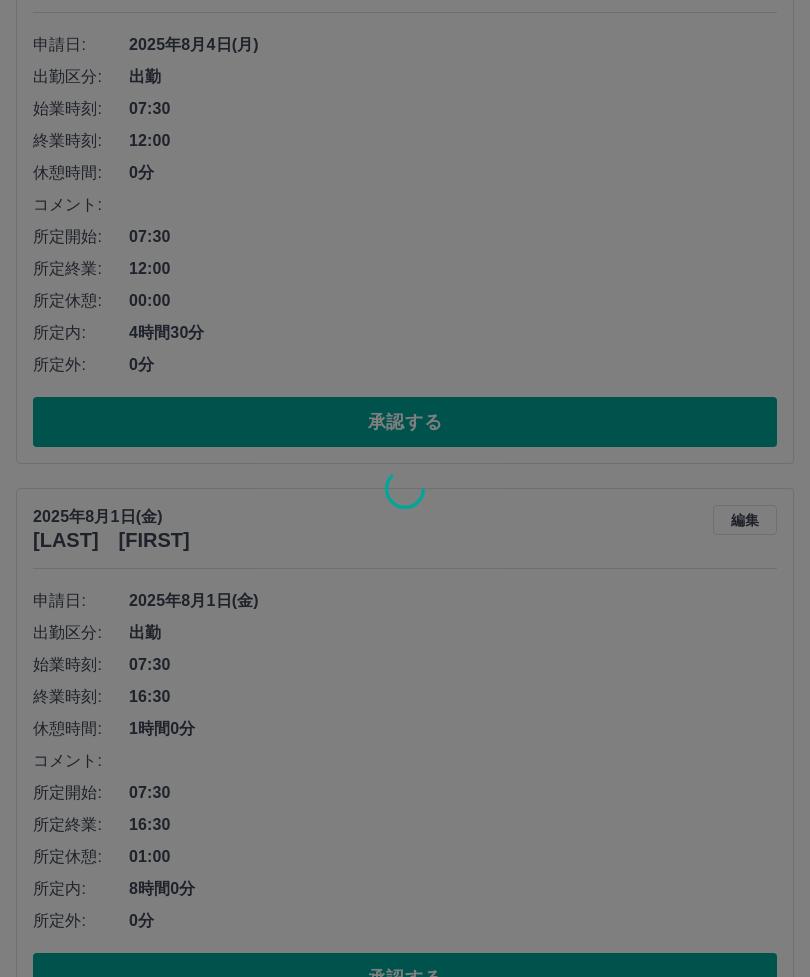 scroll, scrollTop: 0, scrollLeft: 0, axis: both 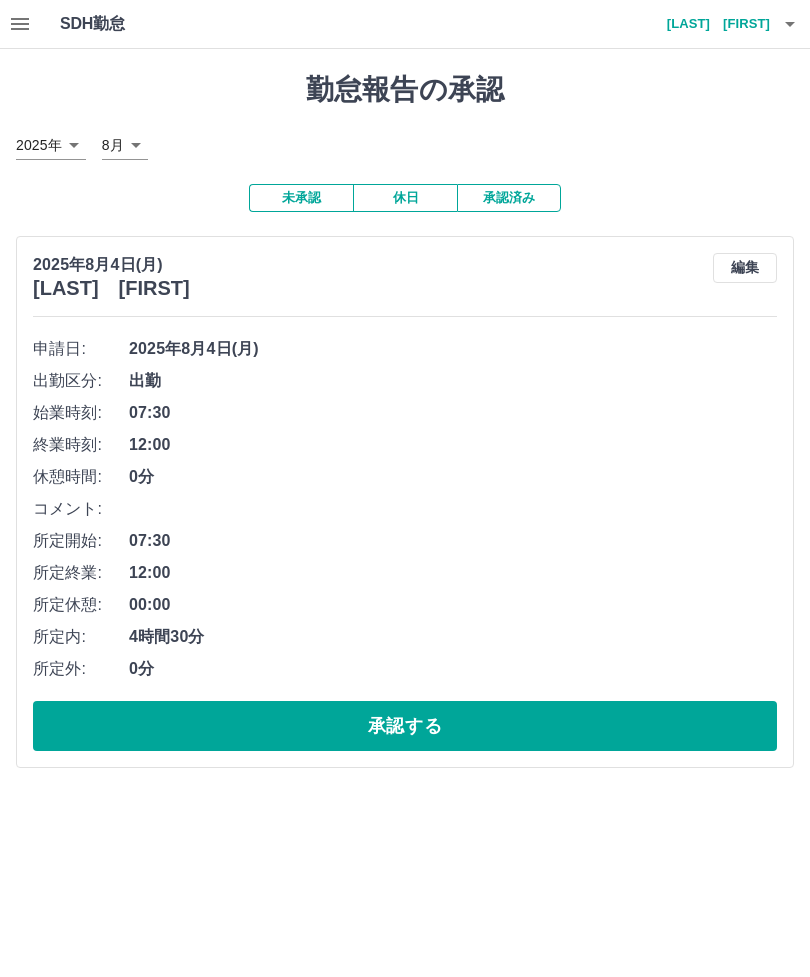 click 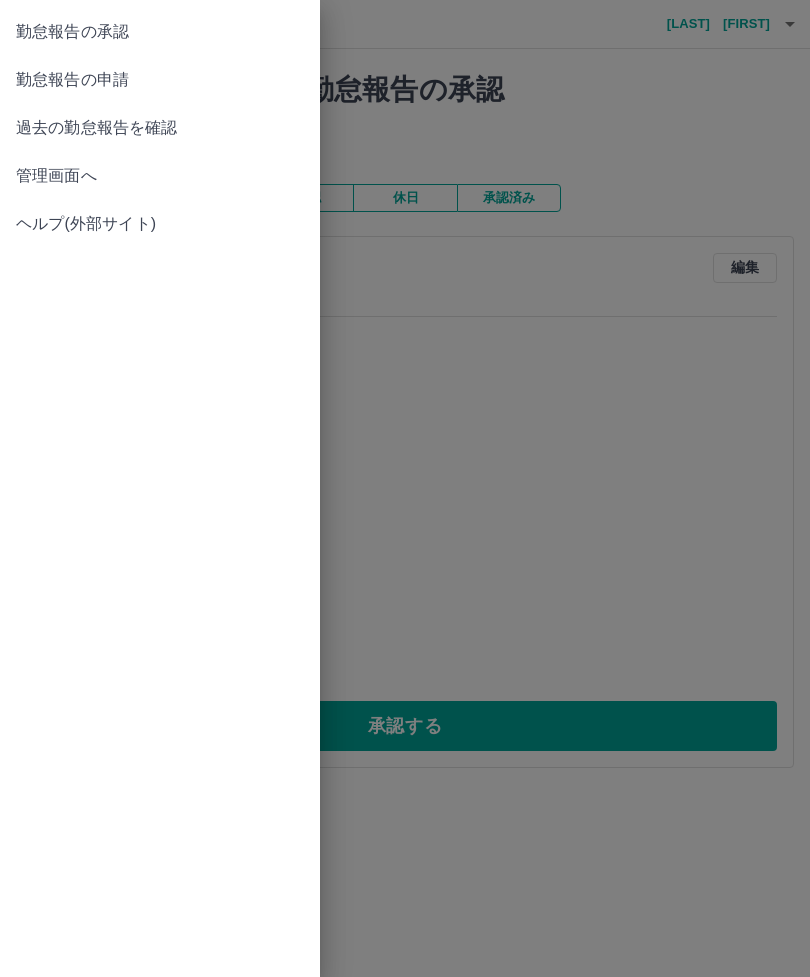 click on "勤怠報告の申請" at bounding box center (160, 80) 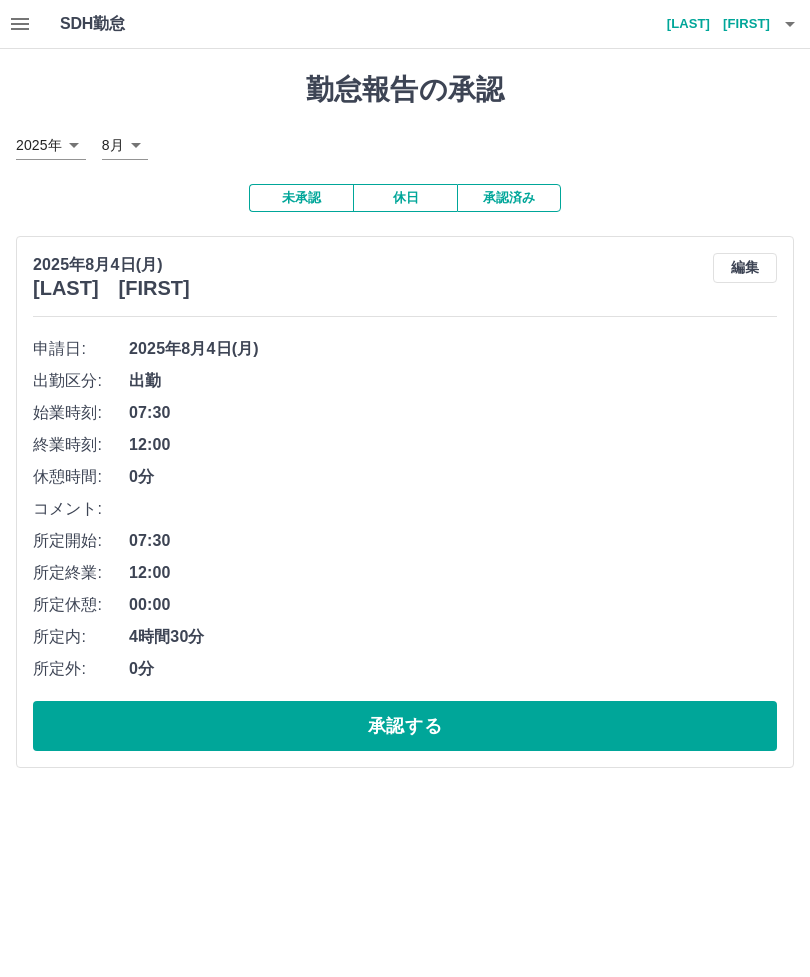 click at bounding box center [20, 24] 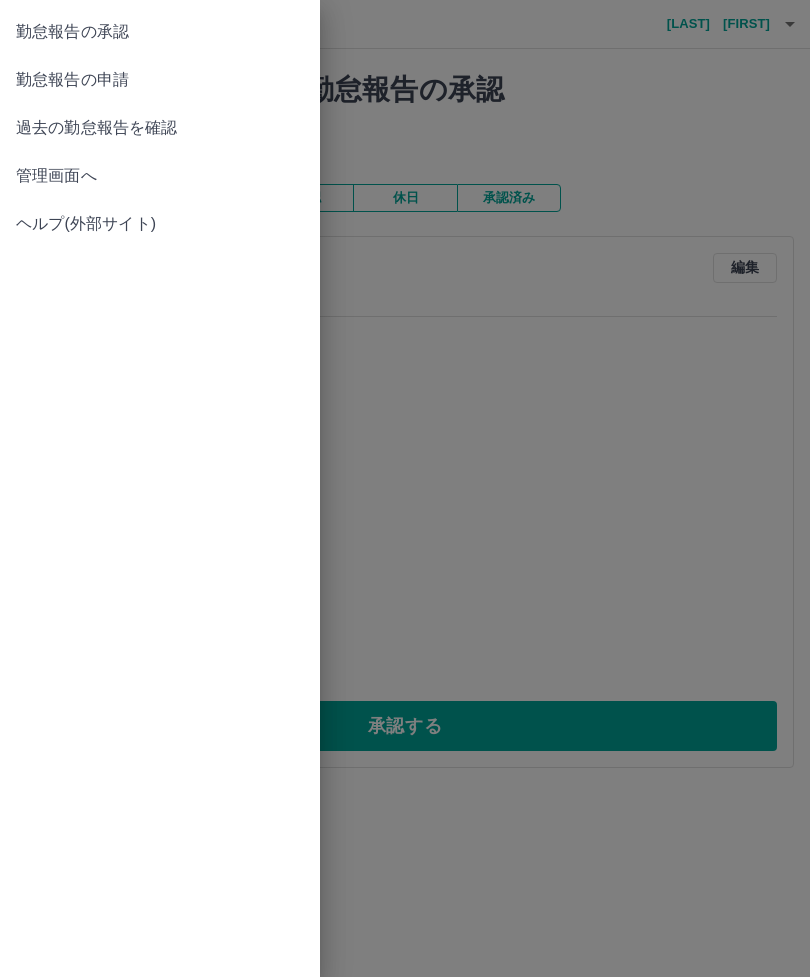 click on "勤怠報告の申請" at bounding box center [160, 80] 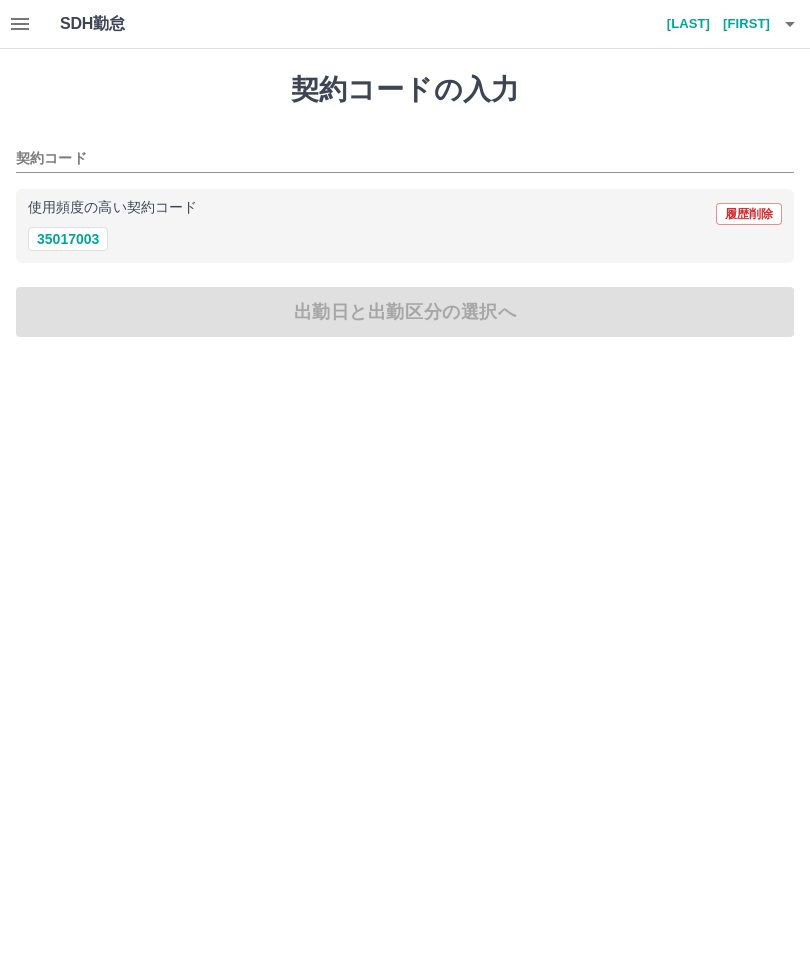 click on "35017003" at bounding box center (68, 239) 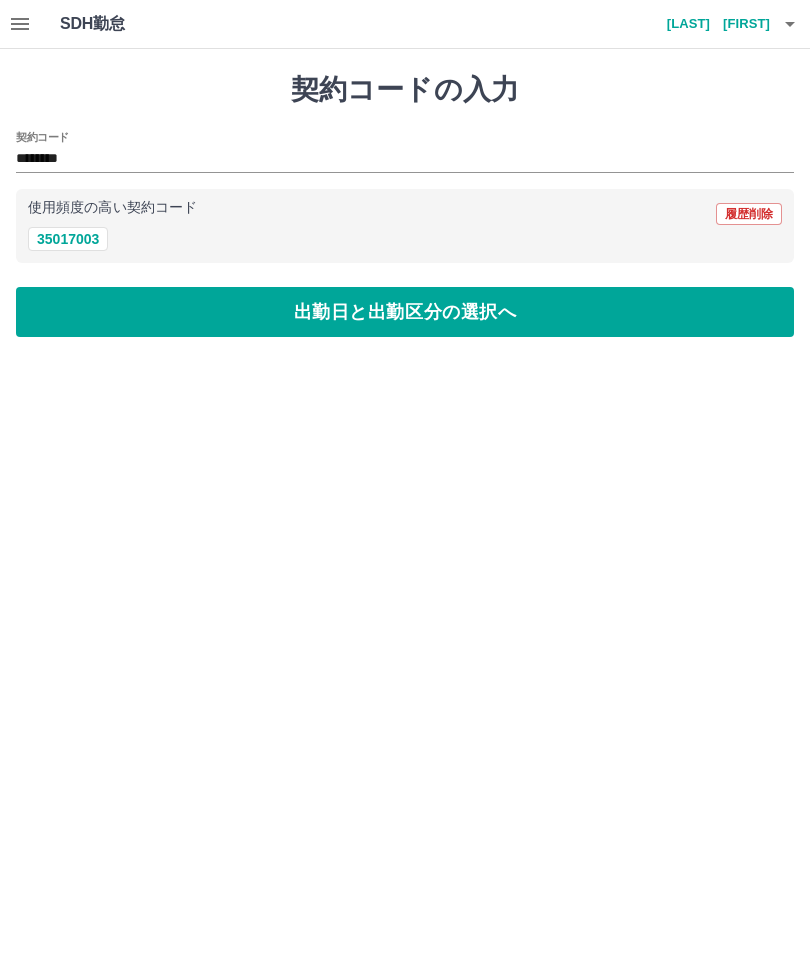 click on "出勤日と出勤区分の選択へ" at bounding box center (405, 312) 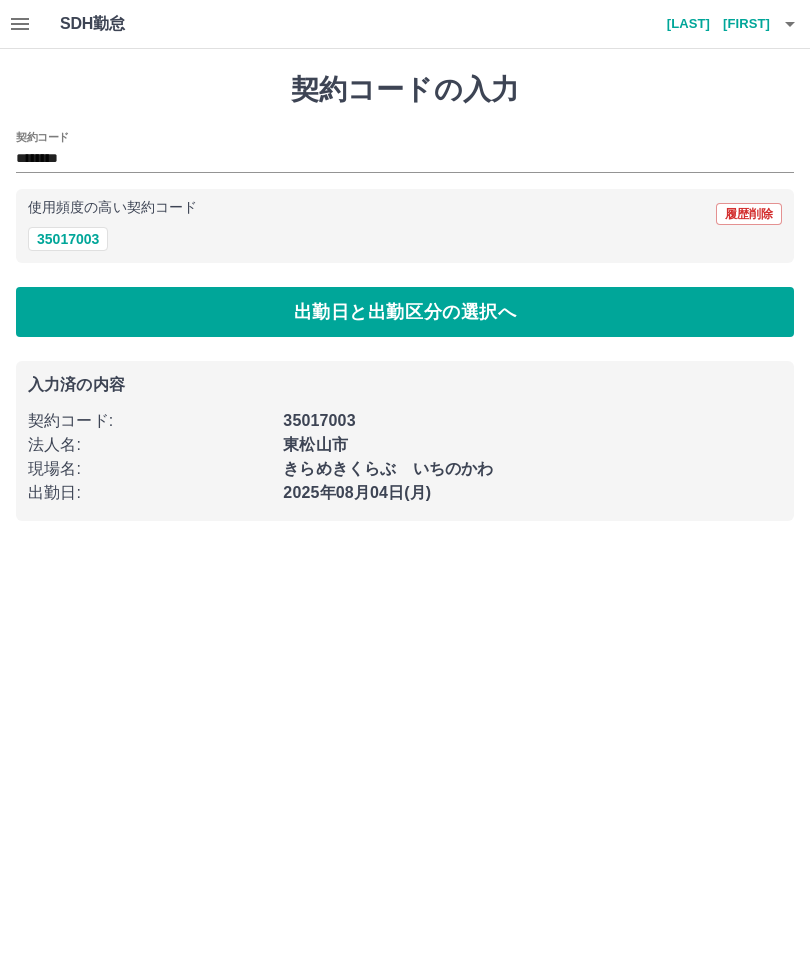 click on "出勤日と出勤区分の選択へ" at bounding box center [405, 312] 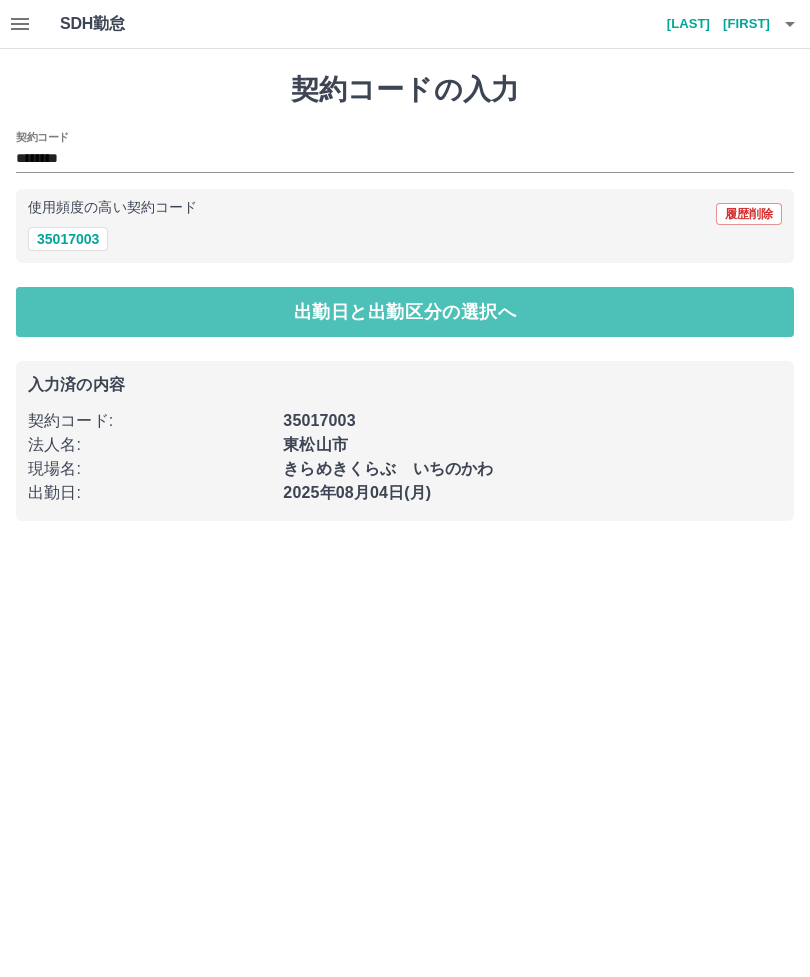 click on "出勤日と出勤区分の選択へ" at bounding box center (405, 312) 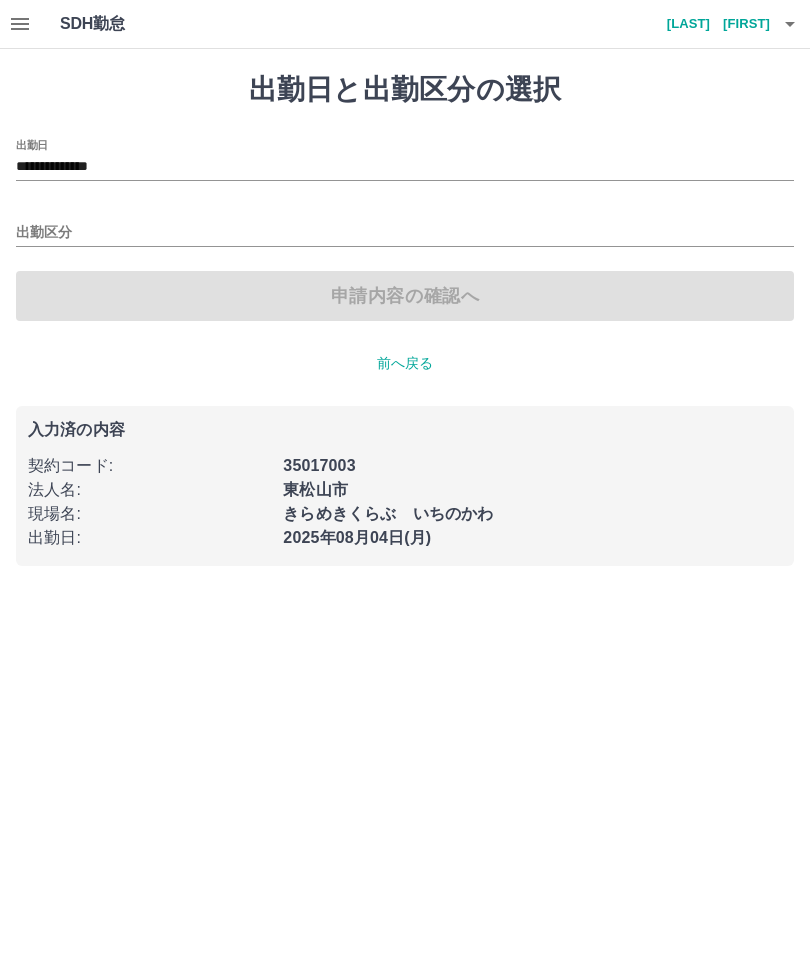 click on "出勤区分" at bounding box center (405, 233) 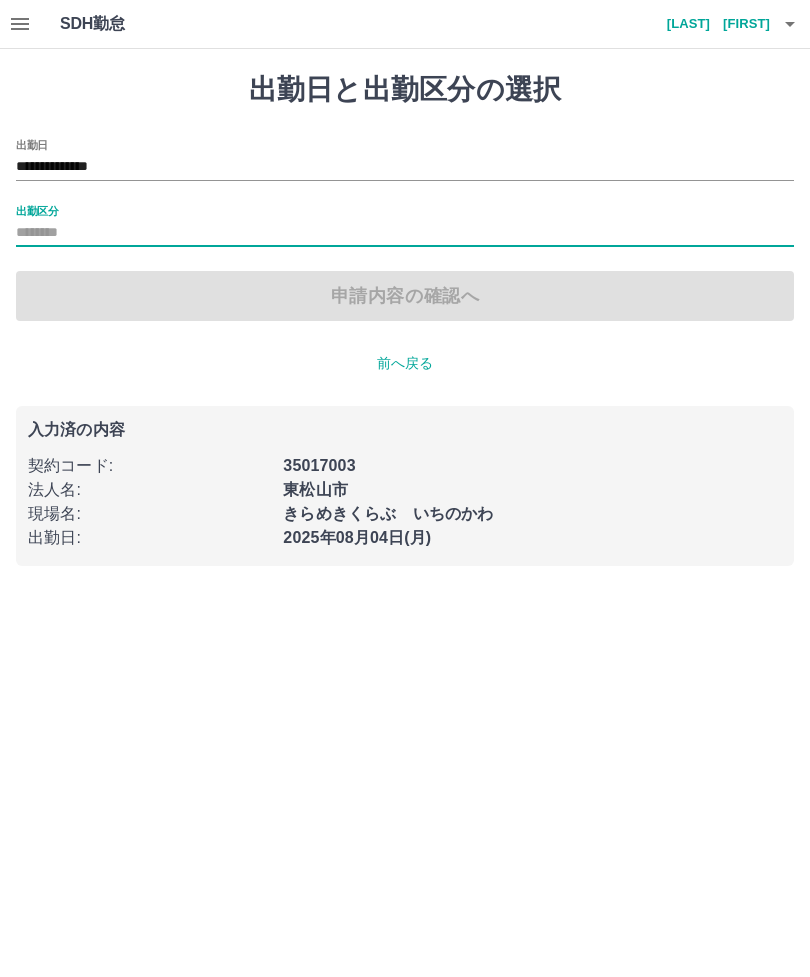 click on "出勤区分" at bounding box center [405, 233] 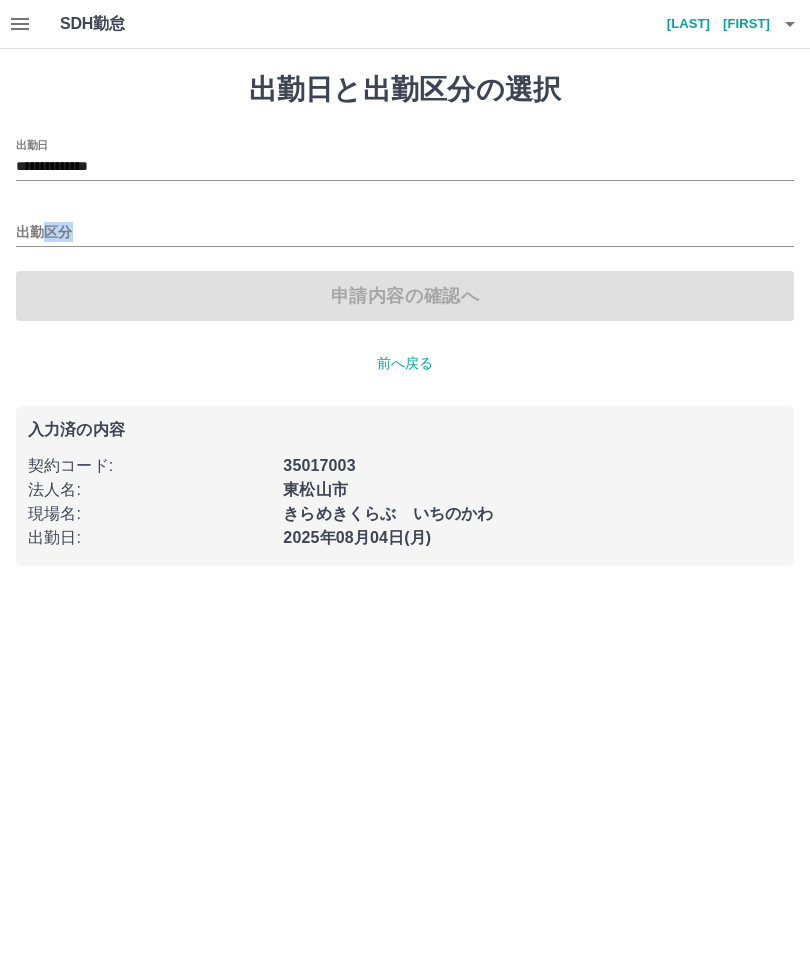 click on "出勤区分" at bounding box center [405, 233] 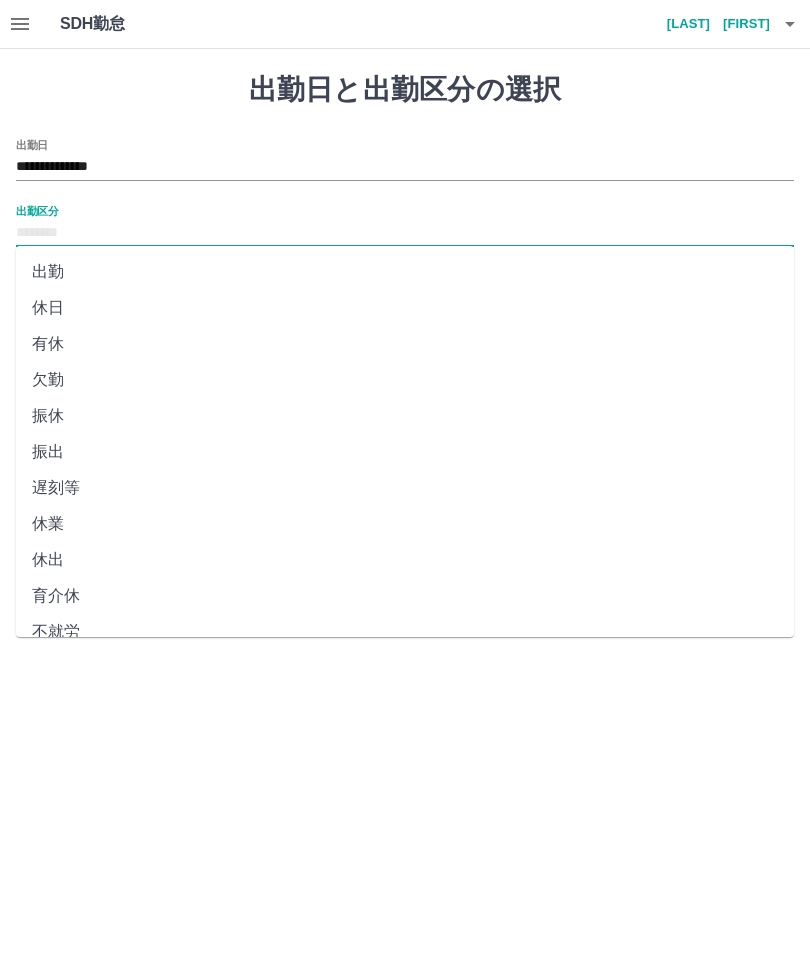 click on "出勤" at bounding box center (405, 272) 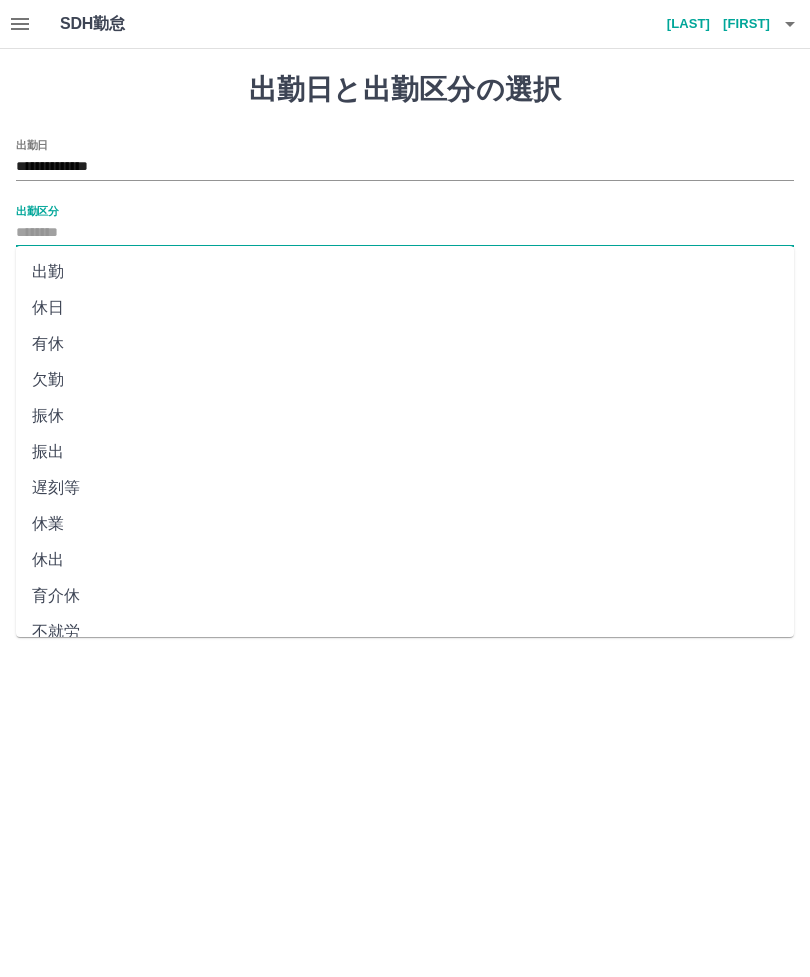 type on "**" 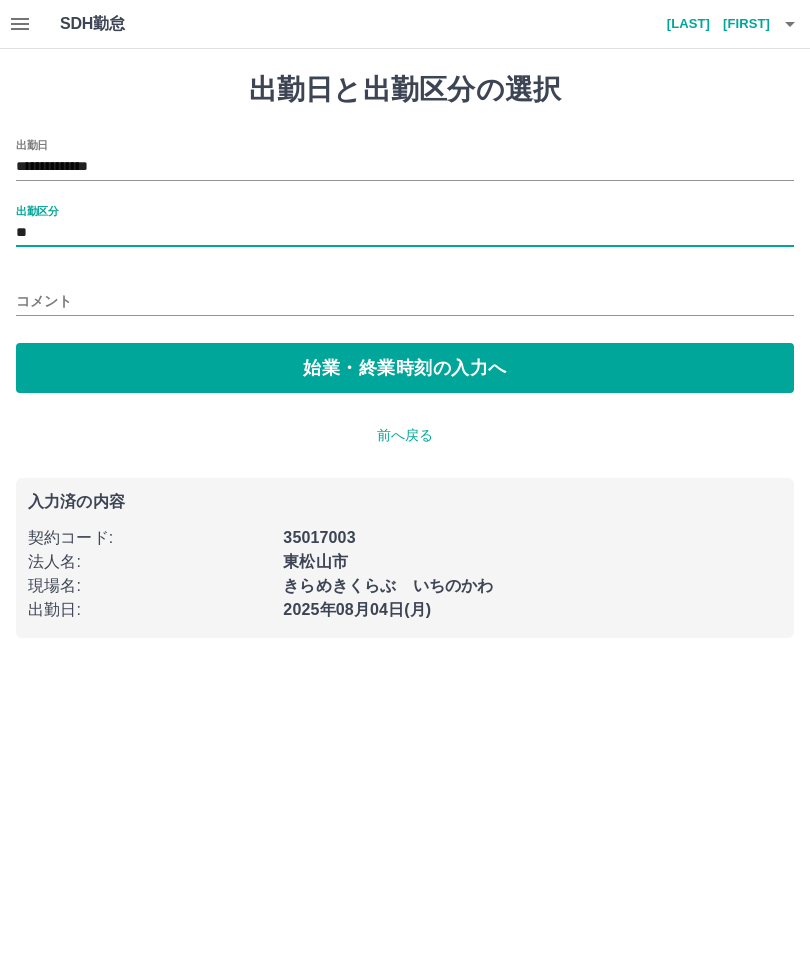 click on "コメント" at bounding box center (405, 301) 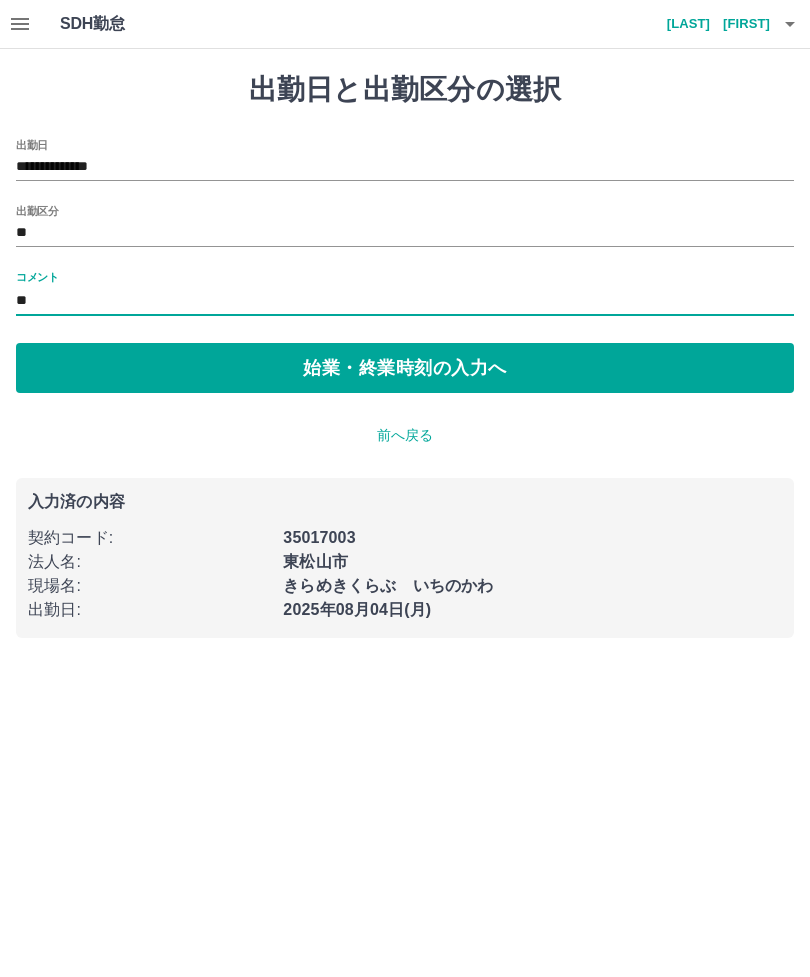 type on "**" 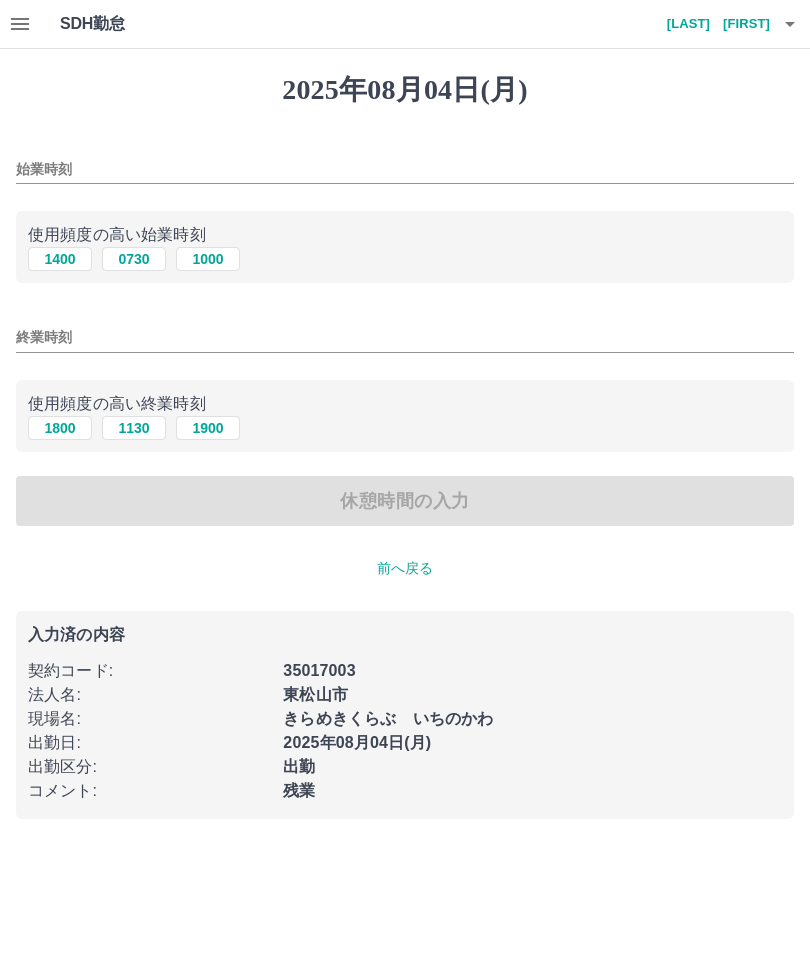 click on "0730" at bounding box center (134, 259) 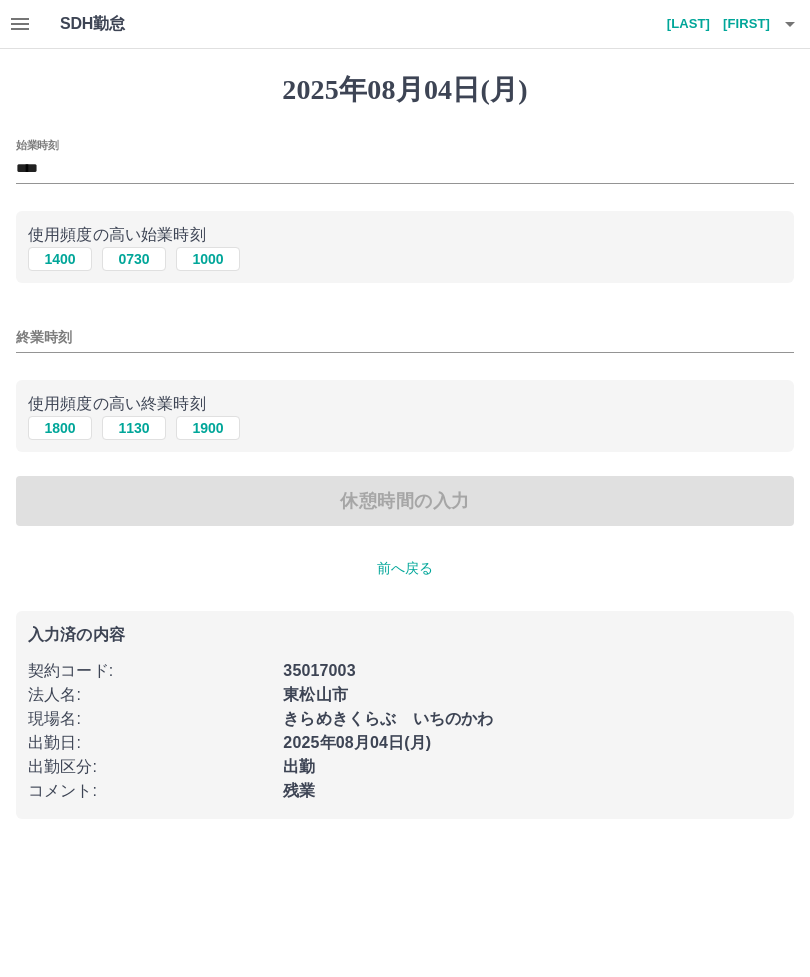 click on "1900" at bounding box center [208, 428] 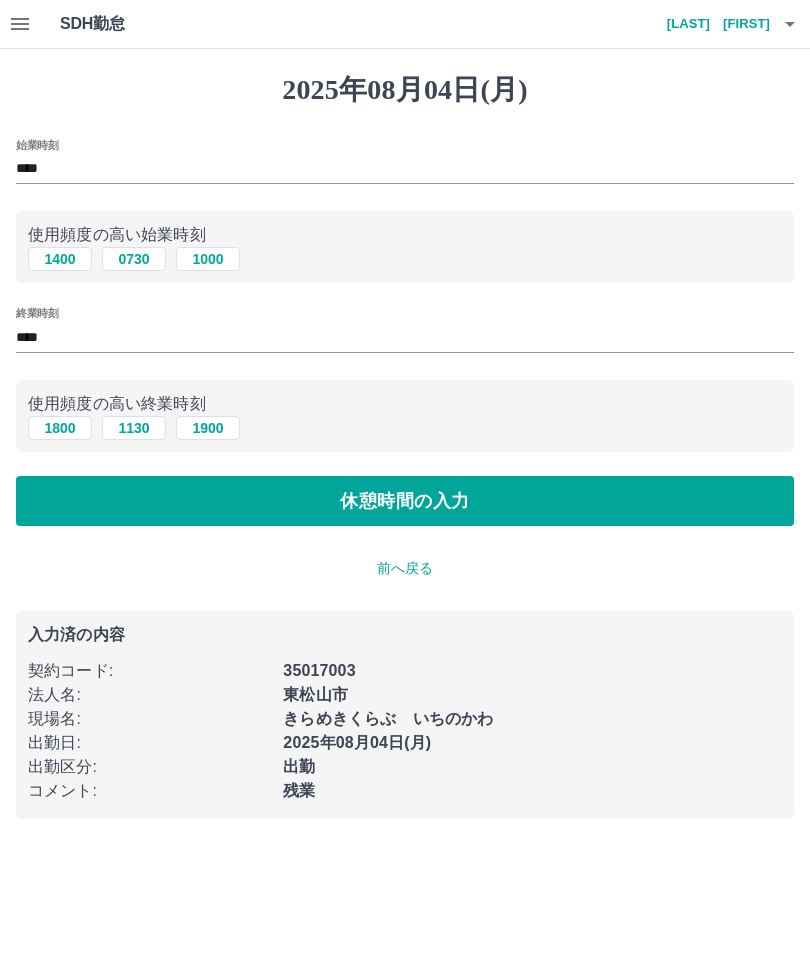 click on "休憩時間の入力" at bounding box center (405, 501) 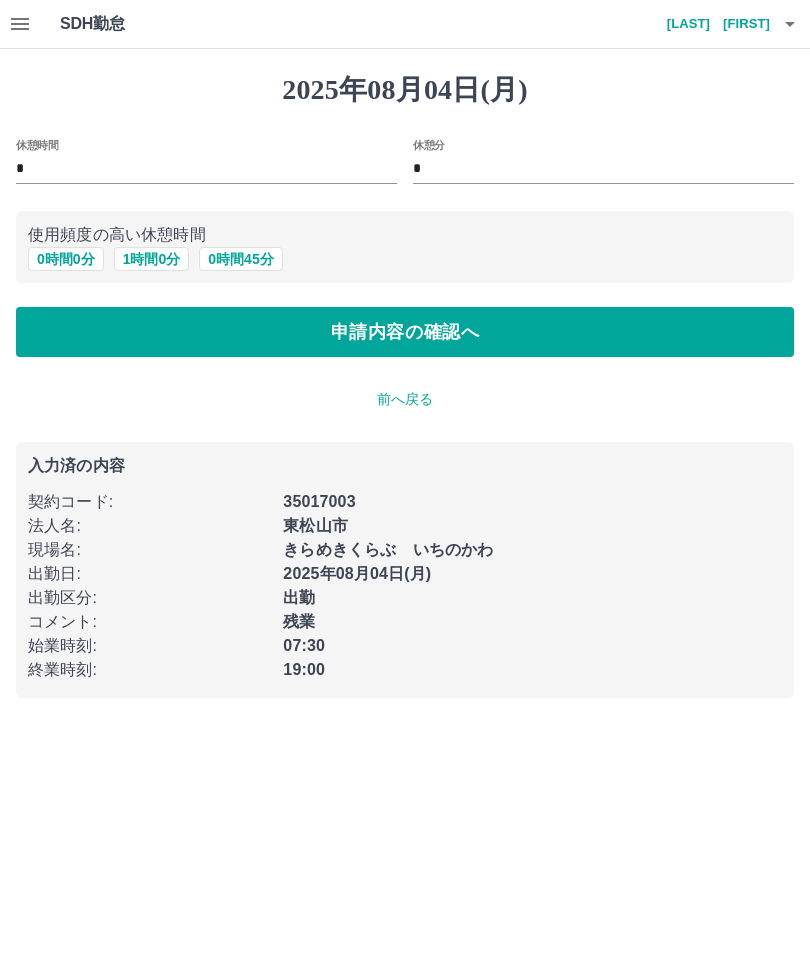 click on "1 時間 0 分" at bounding box center [152, 259] 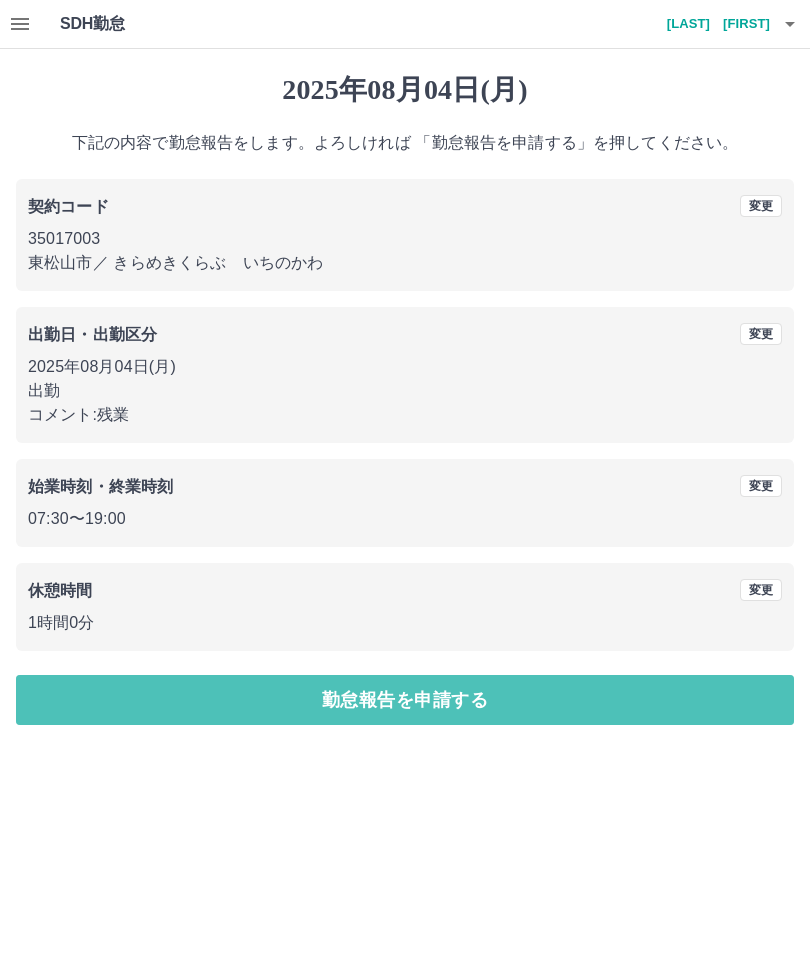 click on "勤怠報告を申請する" at bounding box center [405, 700] 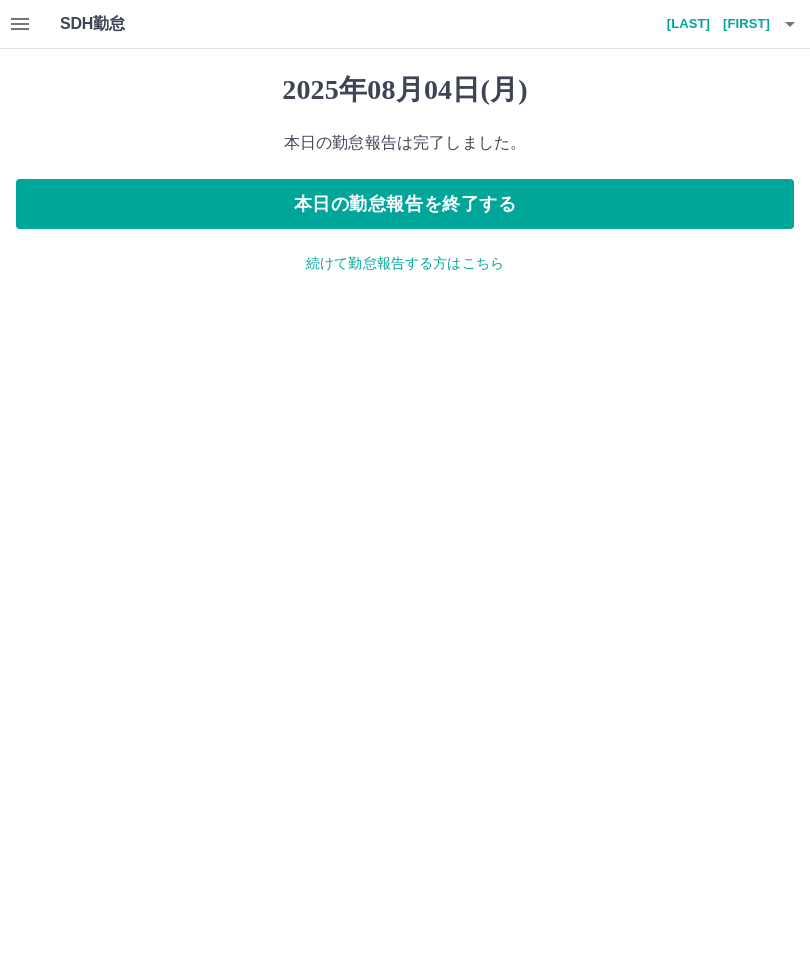 click on "続けて勤怠報告する方はこちら" at bounding box center [405, 263] 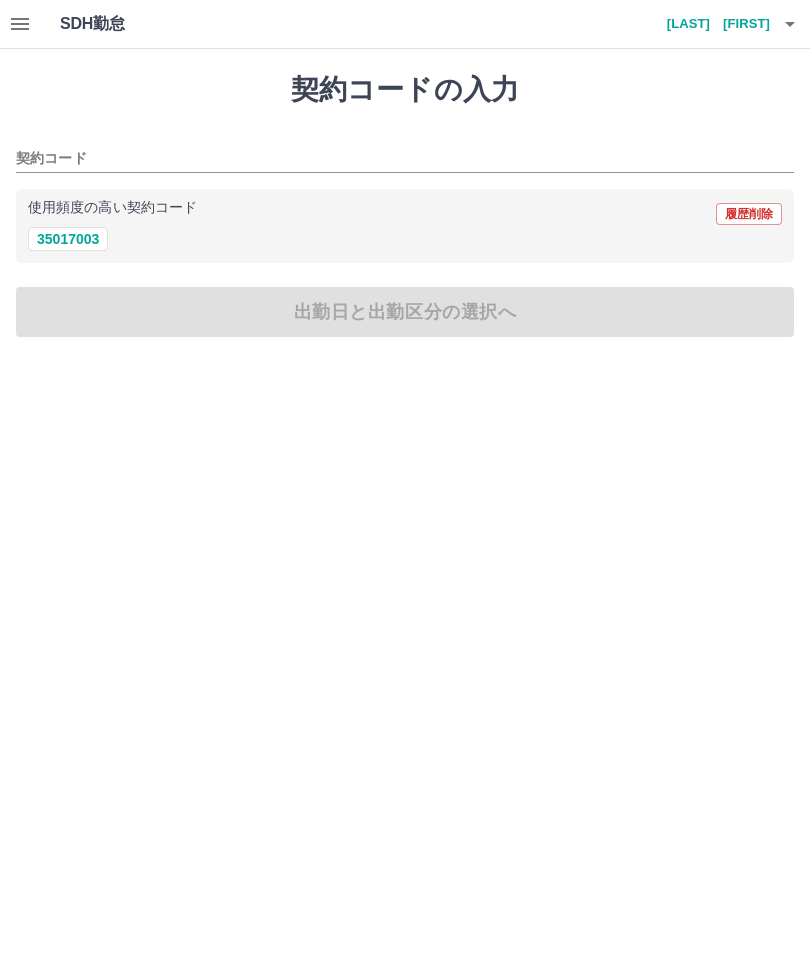 click on "35017003" at bounding box center [68, 239] 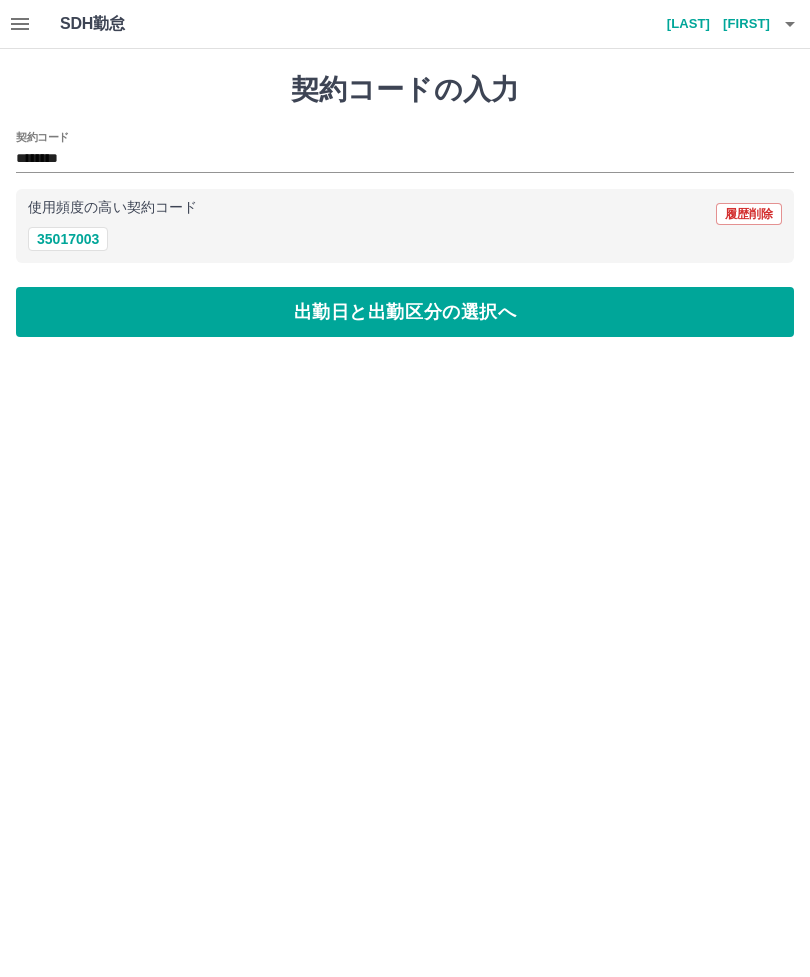 click on "********" at bounding box center [390, 159] 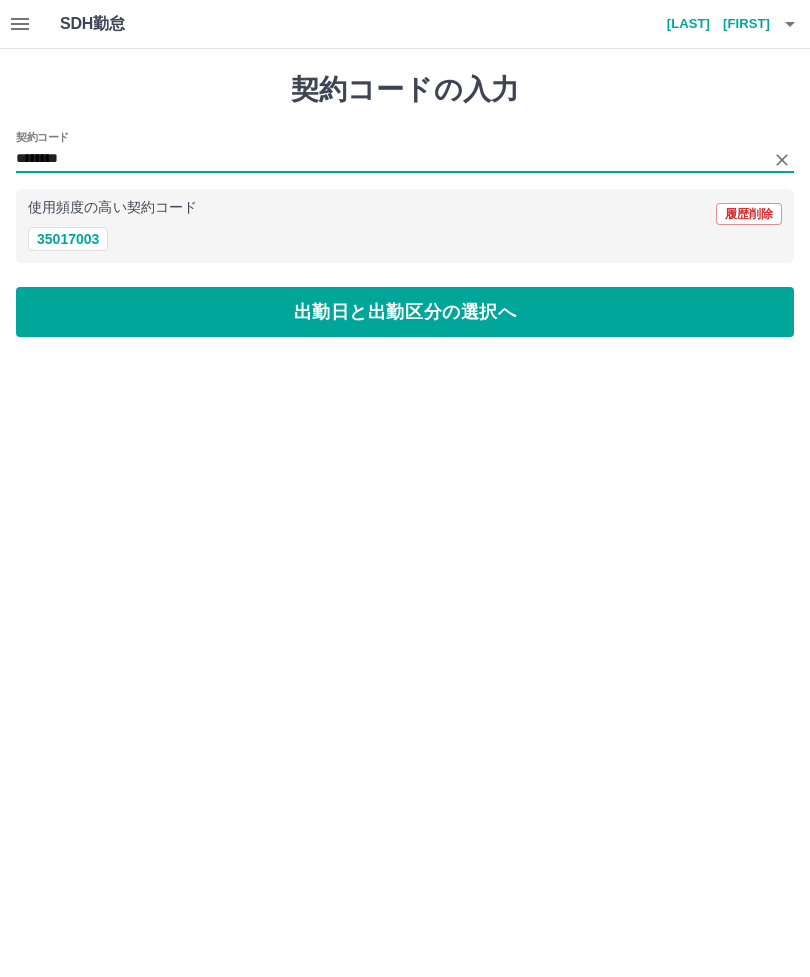 click on "35017003" at bounding box center [68, 239] 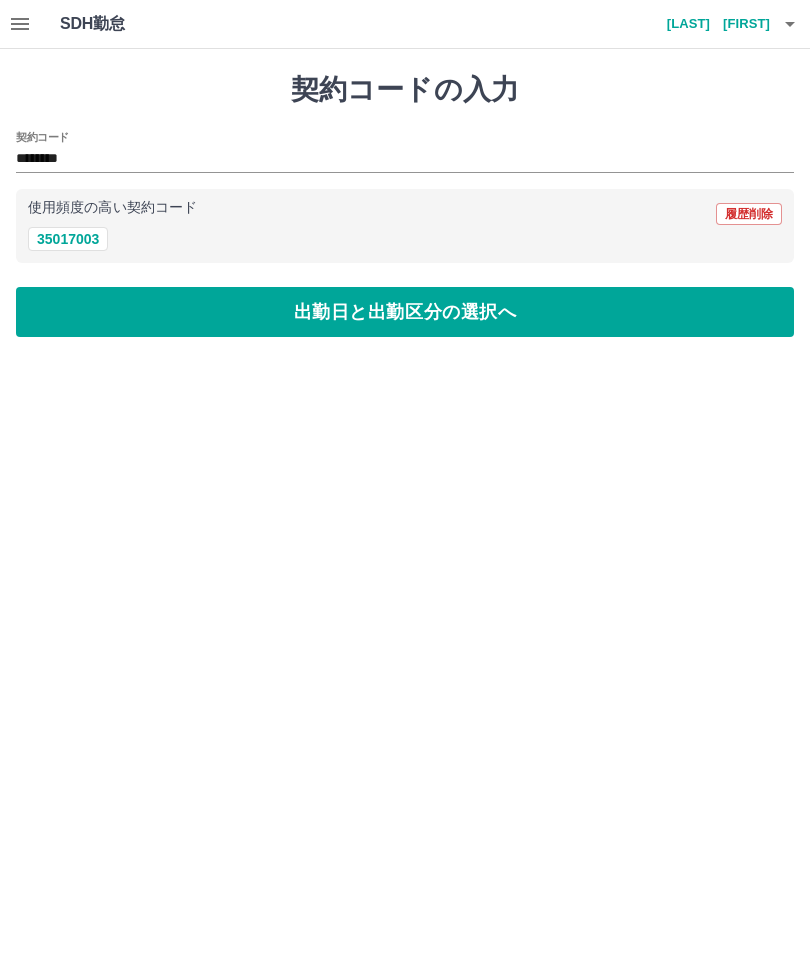 click on "出勤日と出勤区分の選択へ" at bounding box center [405, 312] 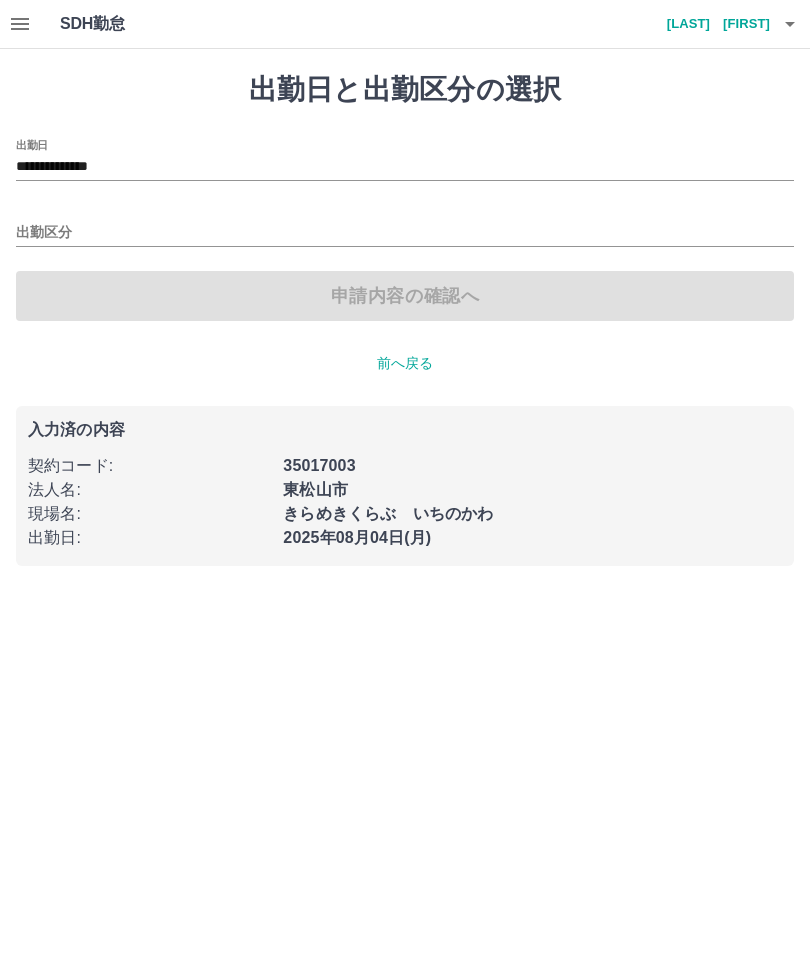 click on "**********" at bounding box center (405, 167) 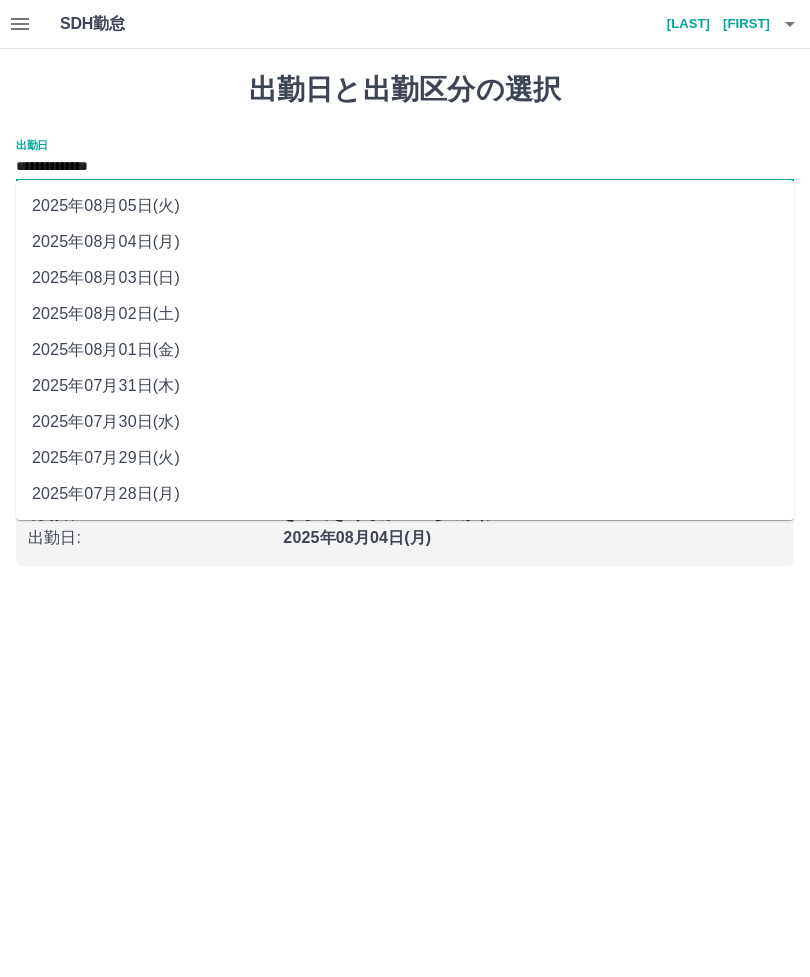 click on "2025年08月03日(日)" at bounding box center (405, 278) 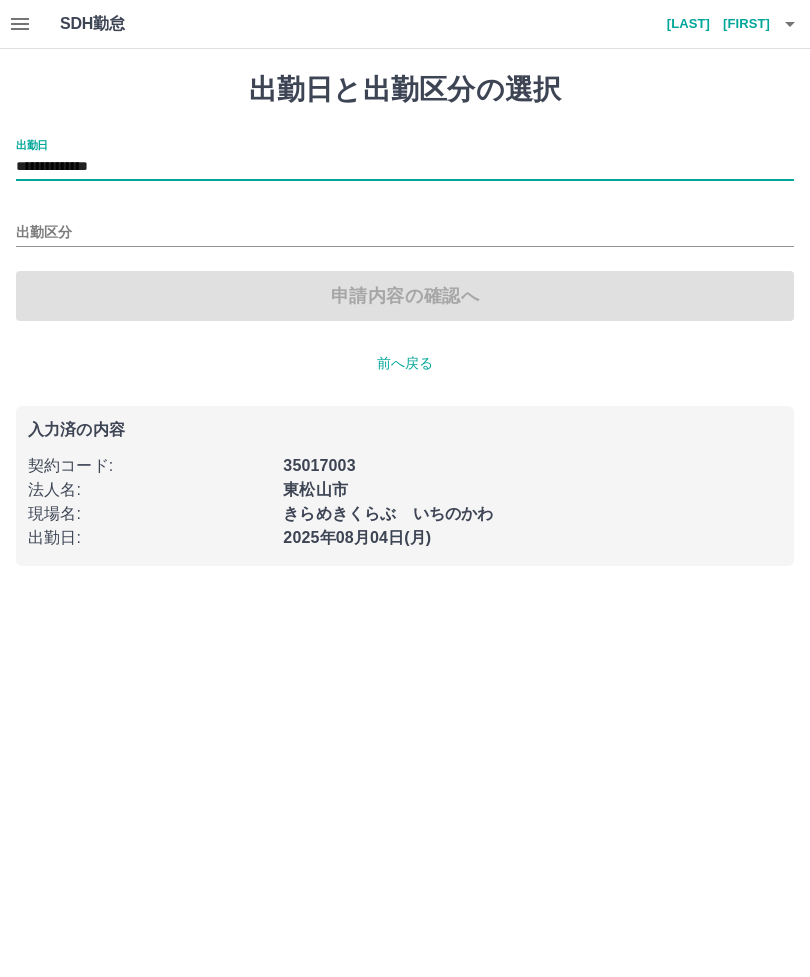 click on "出勤区分" at bounding box center (405, 233) 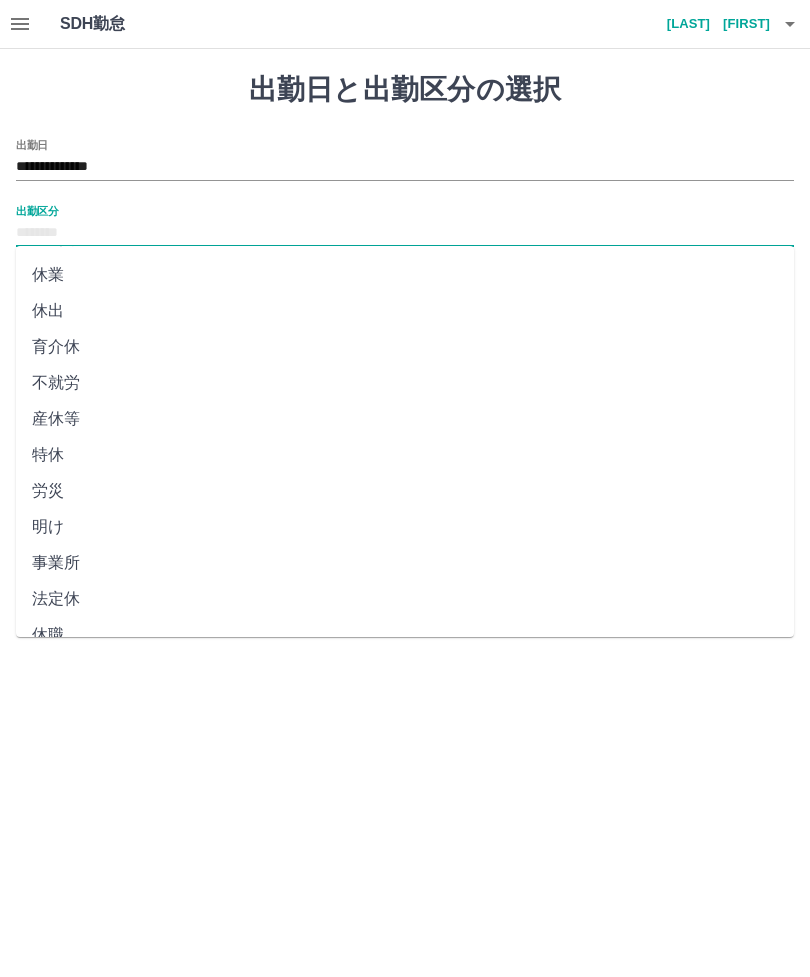 scroll, scrollTop: 248, scrollLeft: 0, axis: vertical 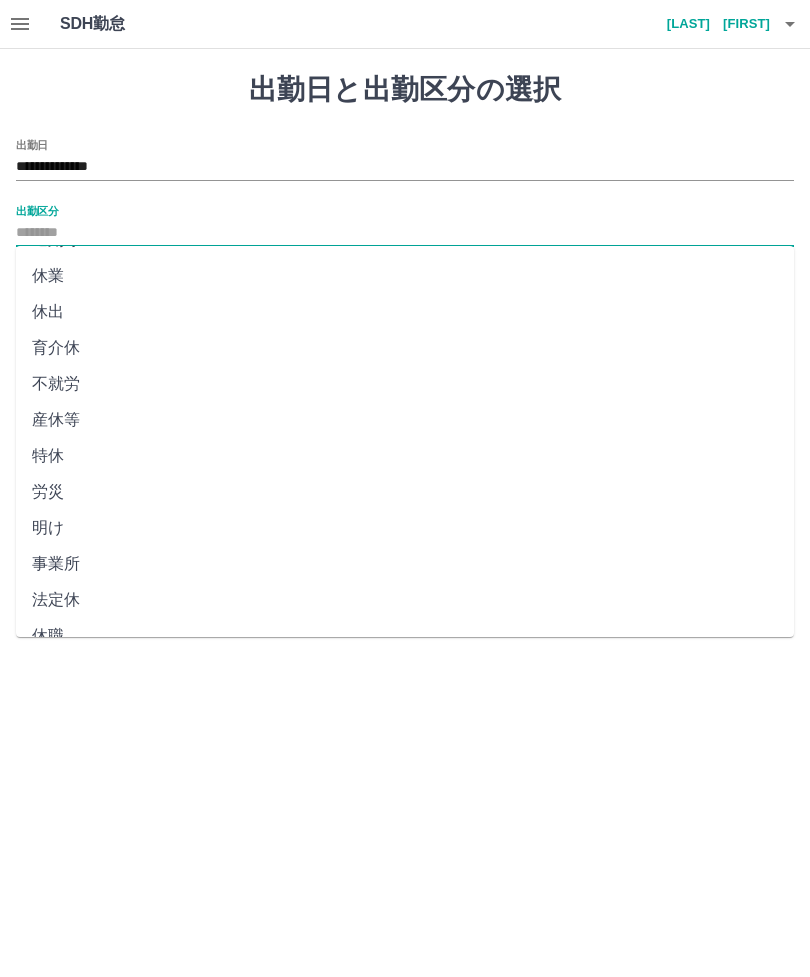 click on "法定休" at bounding box center (405, 600) 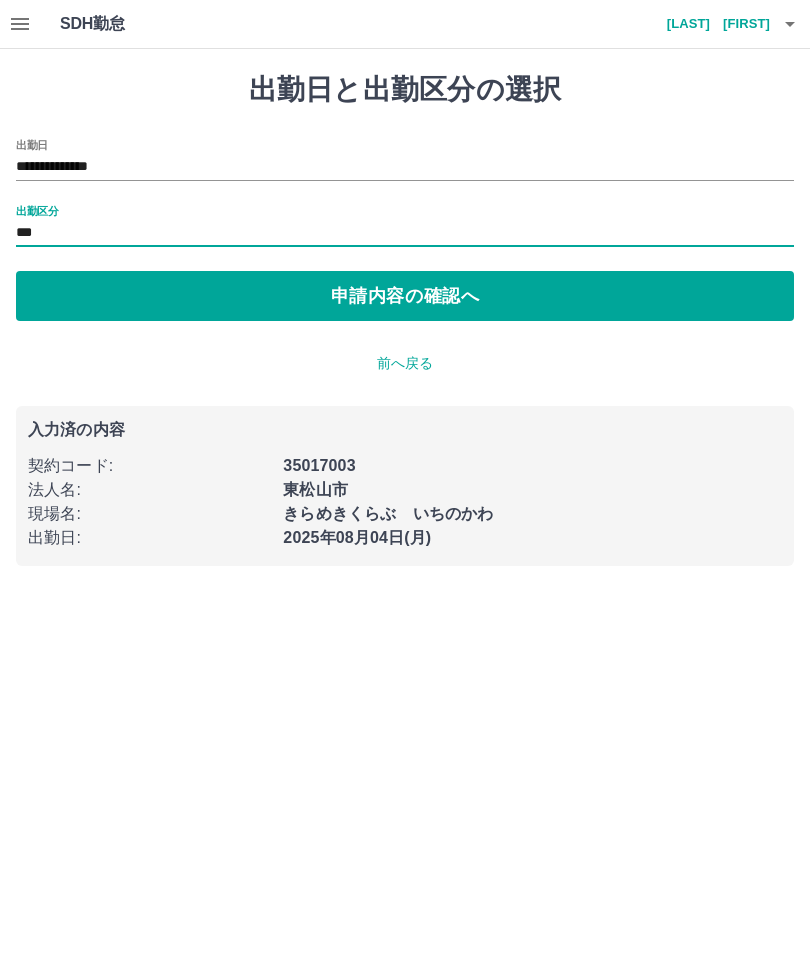 click on "申請内容の確認へ" at bounding box center (405, 296) 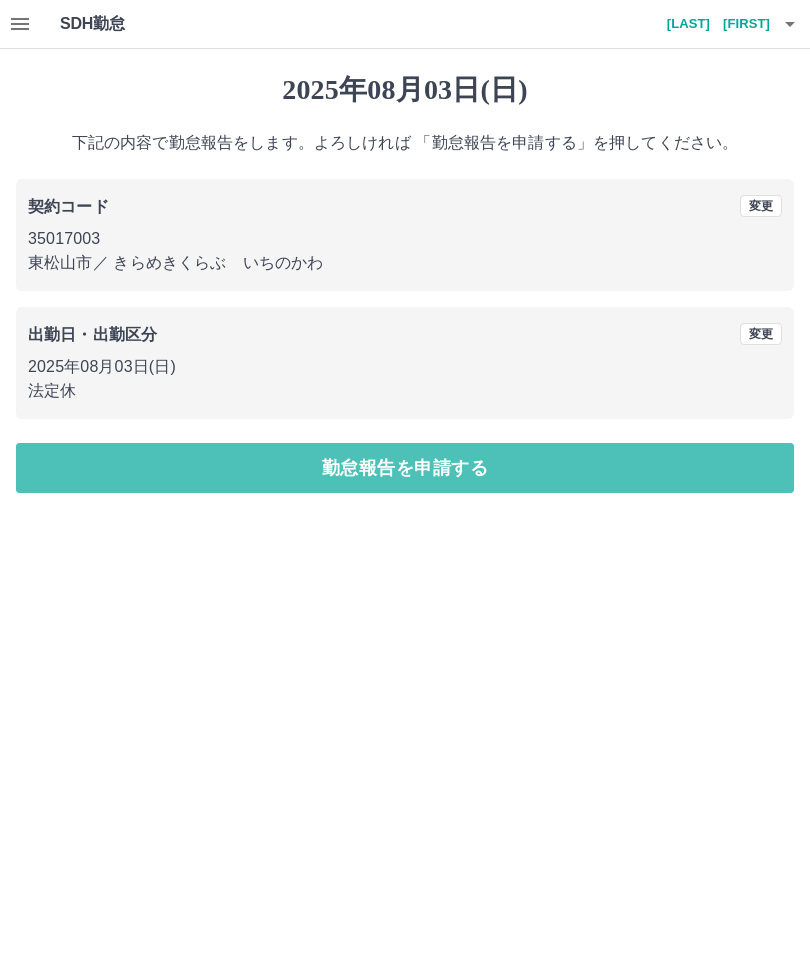 click on "勤怠報告を申請する" at bounding box center (405, 468) 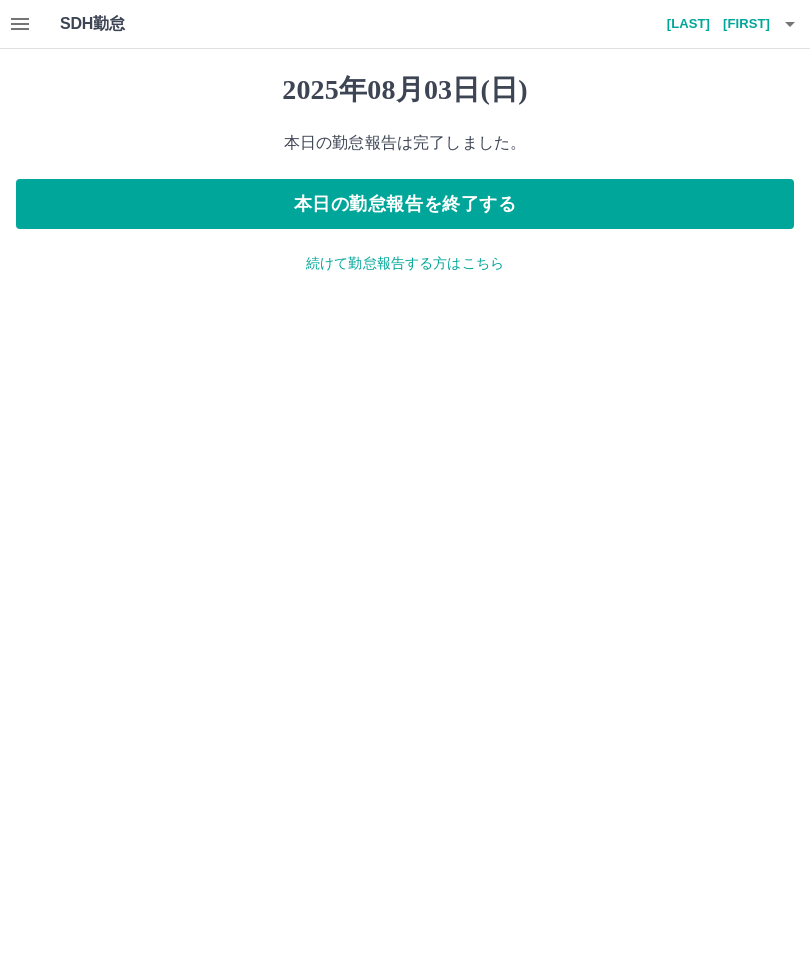 click on "佐藤　成雄" at bounding box center (710, 24) 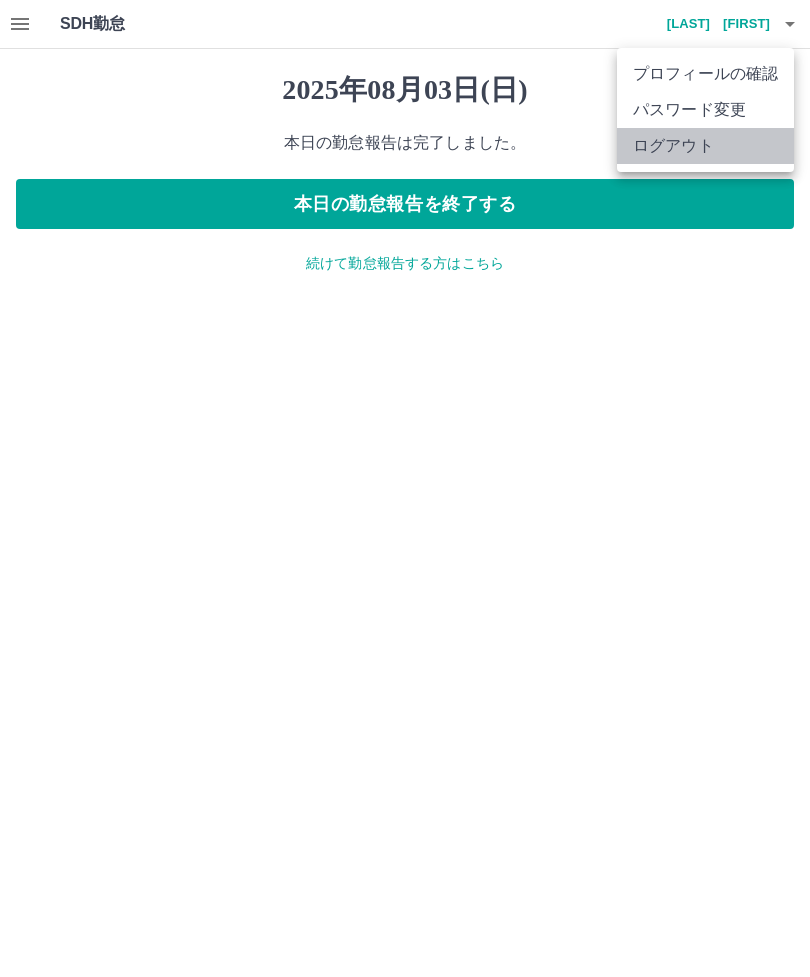 click on "ログアウト" at bounding box center (705, 146) 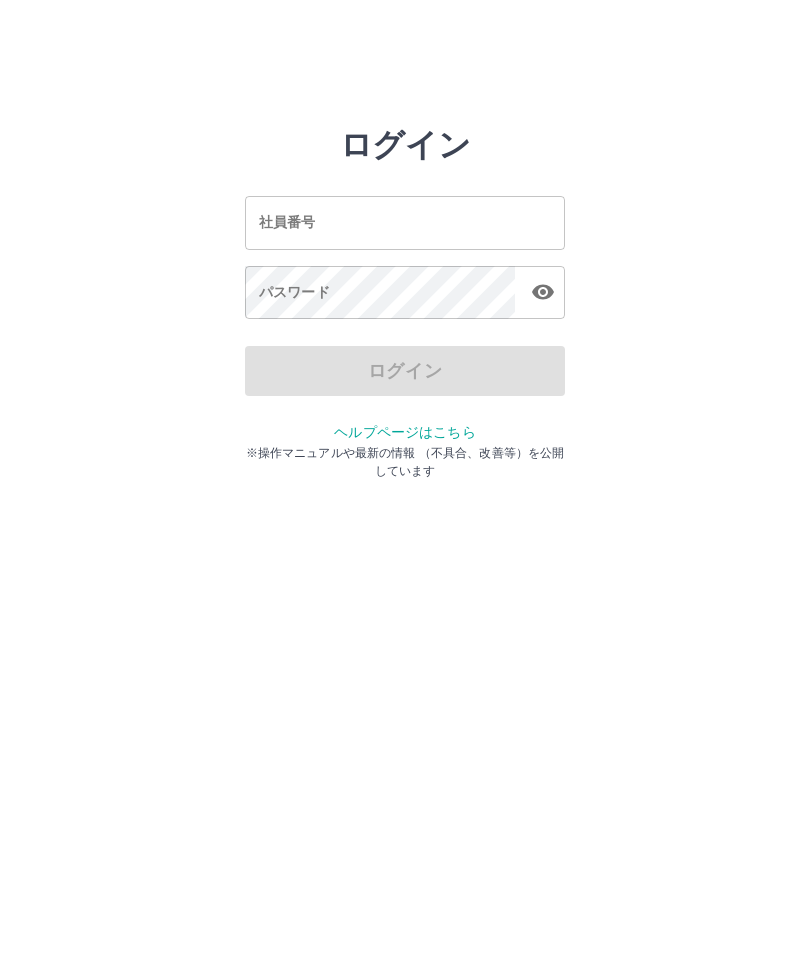 scroll, scrollTop: 0, scrollLeft: 0, axis: both 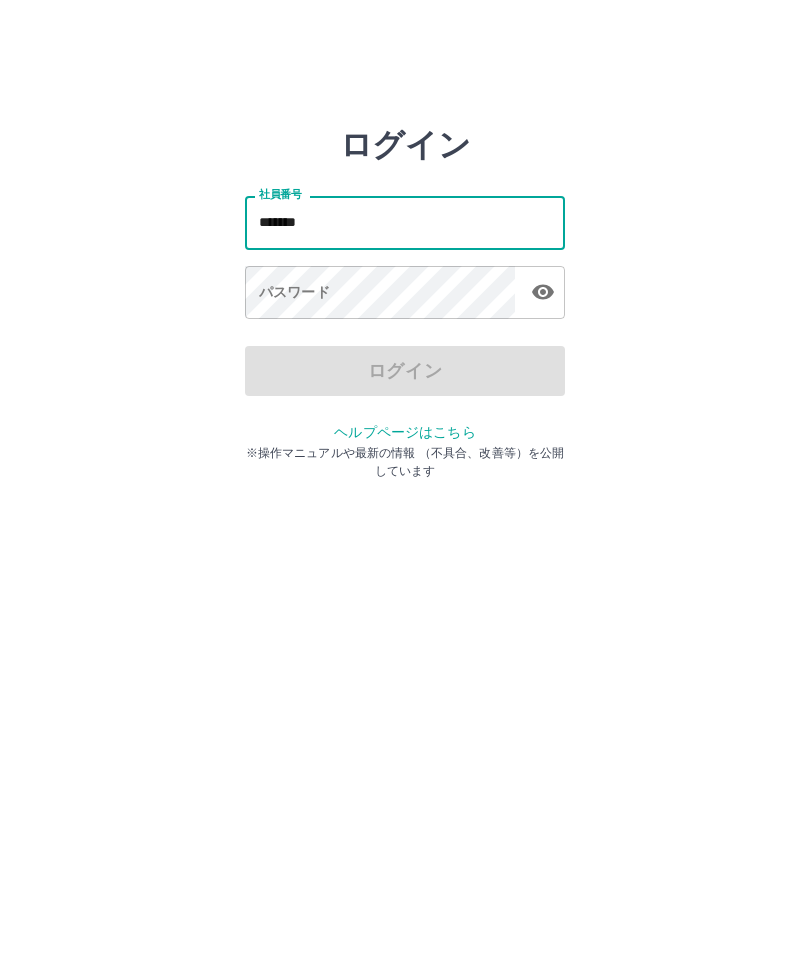 type on "*******" 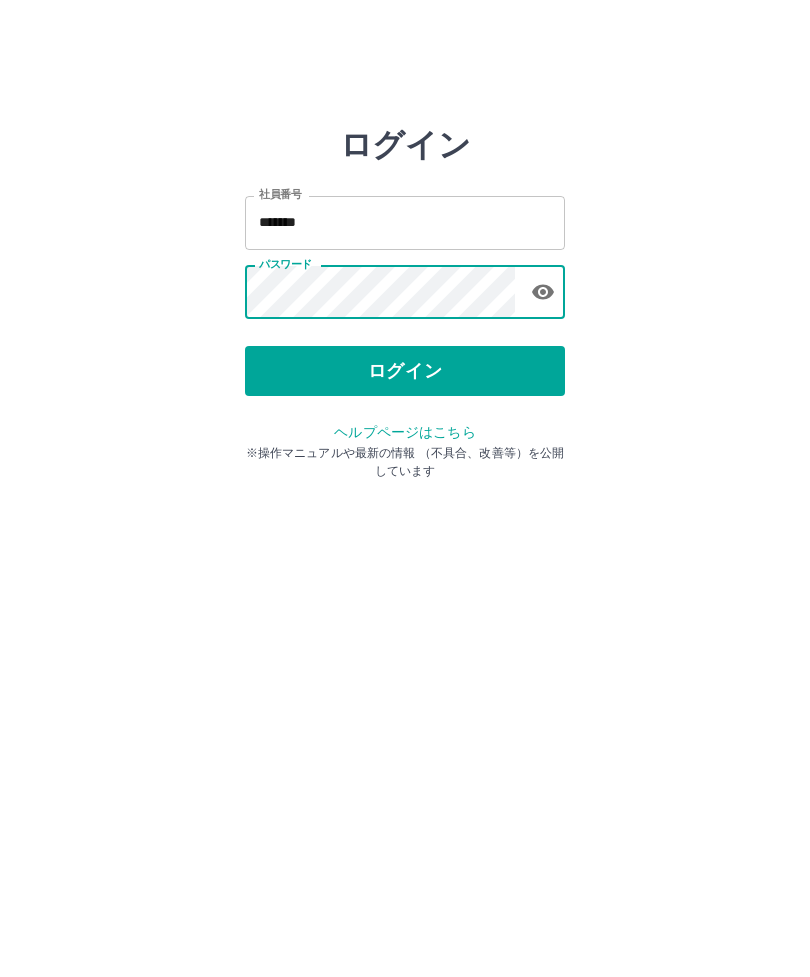 click on "ログイン" at bounding box center (405, 371) 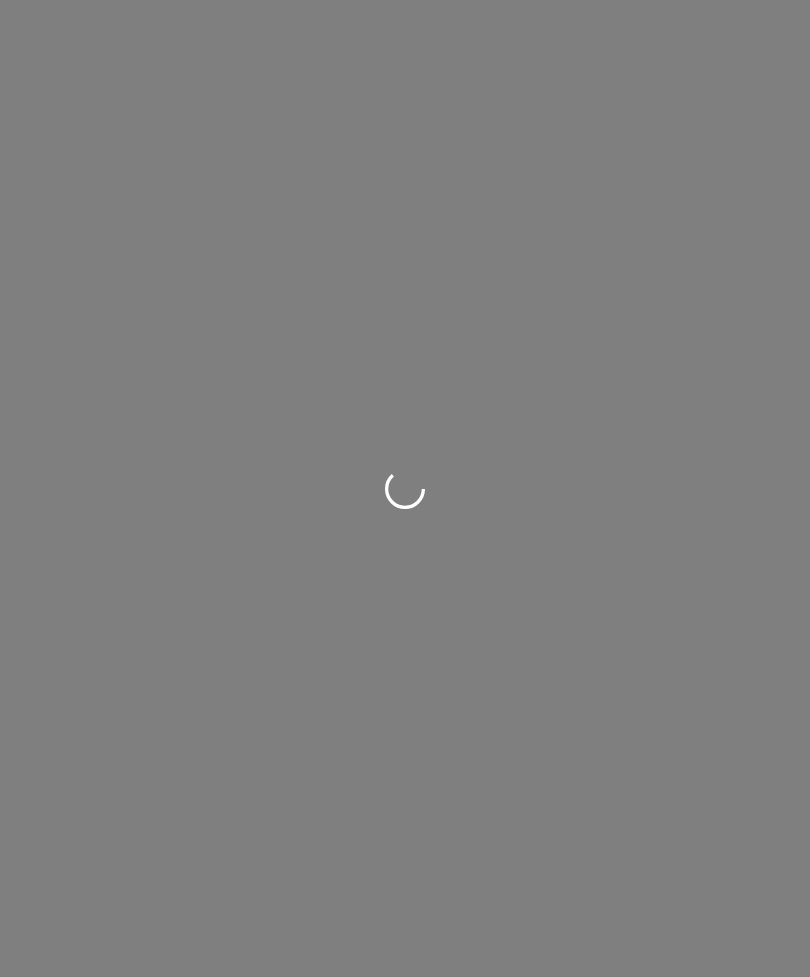 scroll, scrollTop: 0, scrollLeft: 0, axis: both 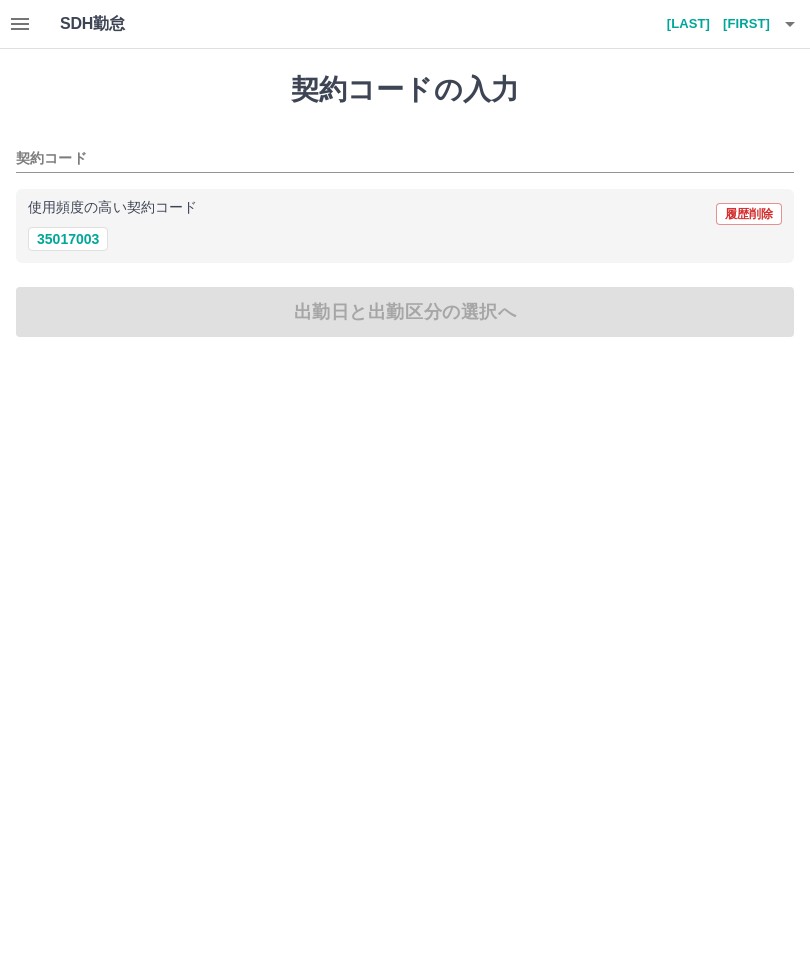 click on "35017003" at bounding box center [68, 239] 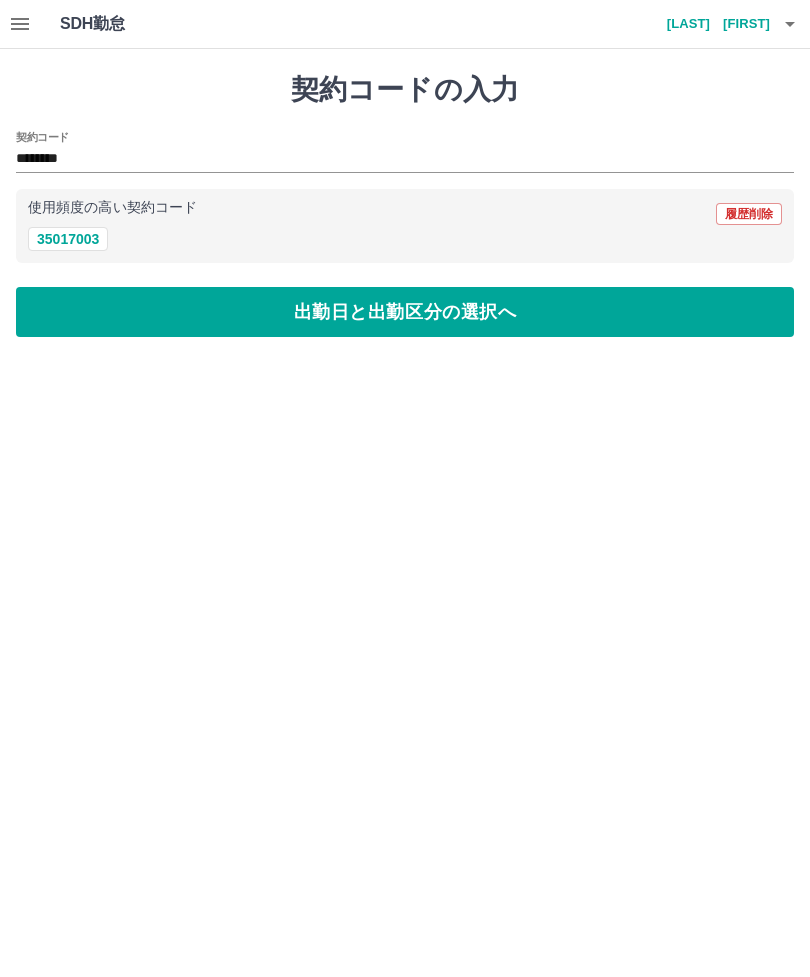 click on "出勤日と出勤区分の選択へ" at bounding box center (405, 312) 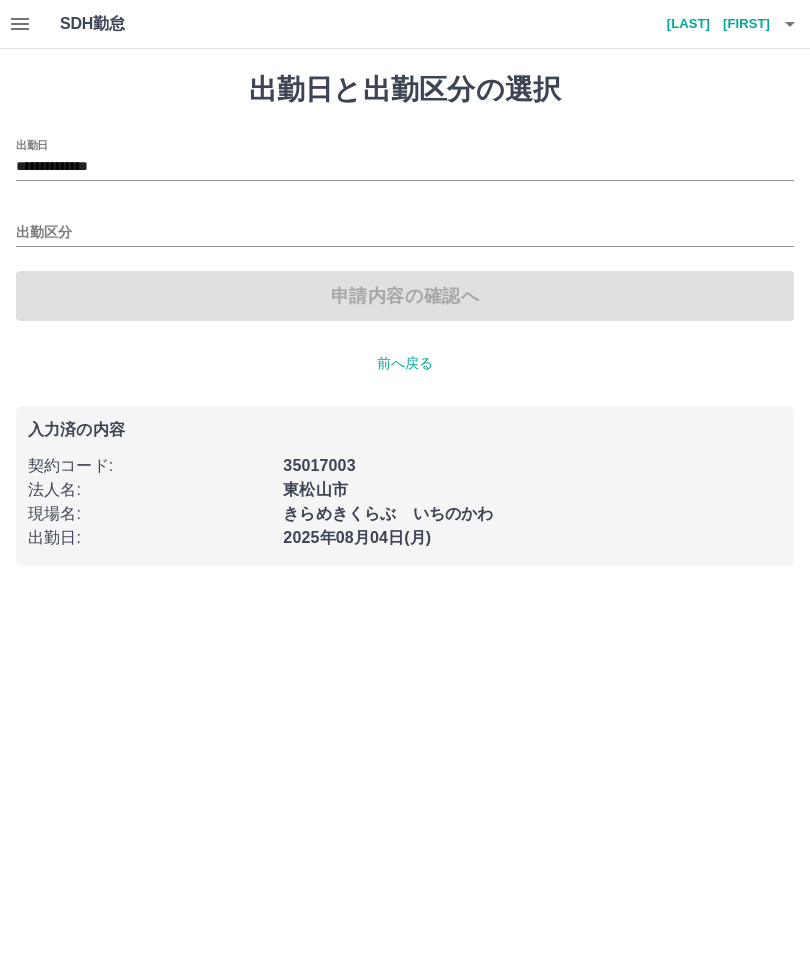 click on "**********" at bounding box center (405, 167) 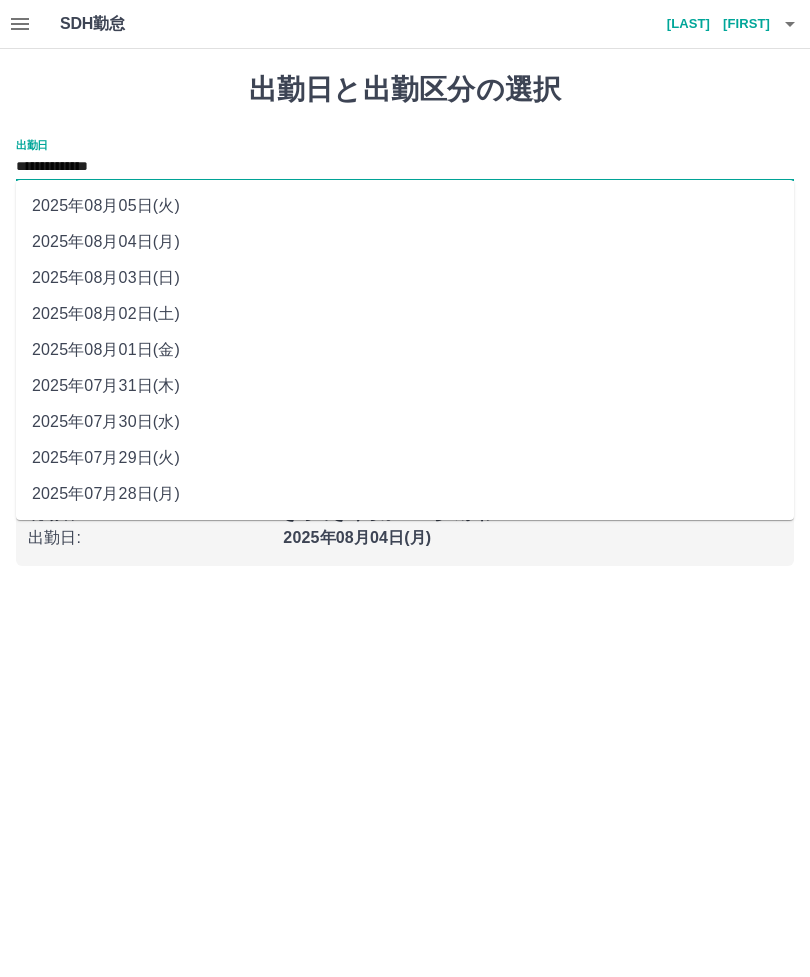 click on "2025年08月01日(金)" at bounding box center [405, 350] 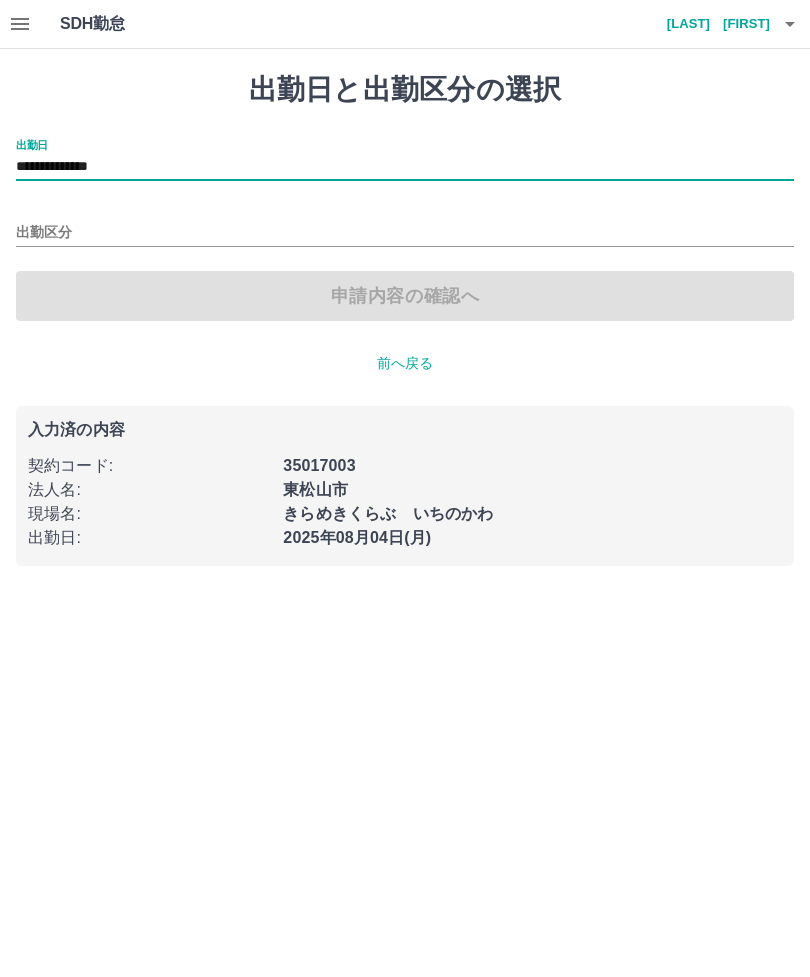 click on "出勤区分" at bounding box center [405, 233] 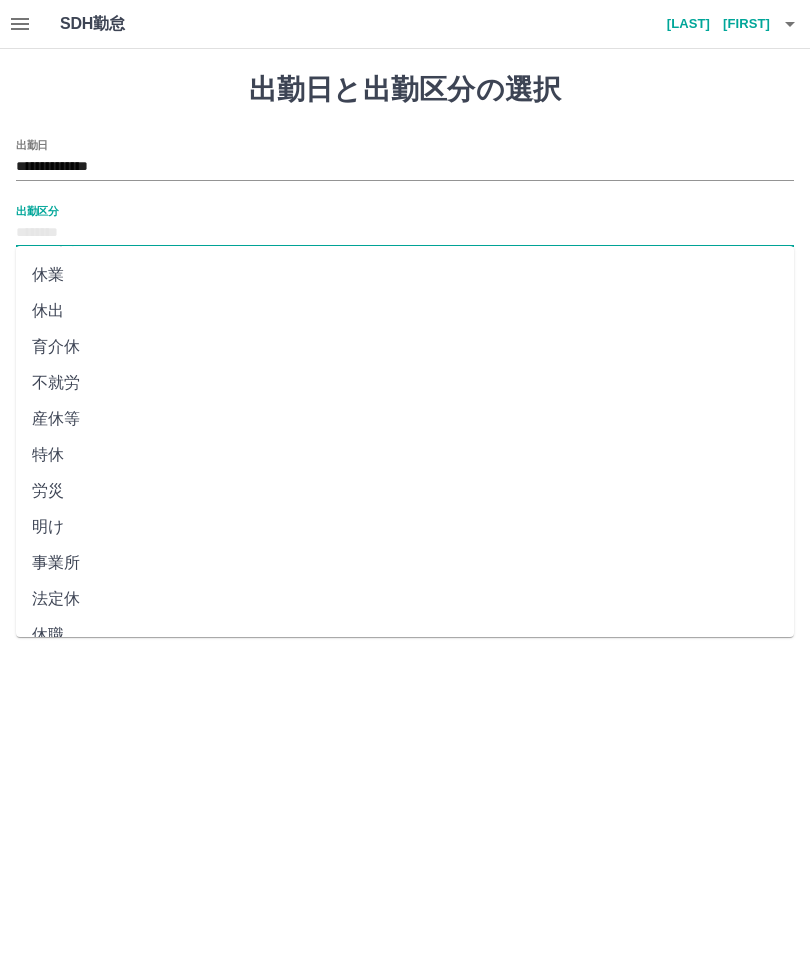 scroll, scrollTop: 248, scrollLeft: 0, axis: vertical 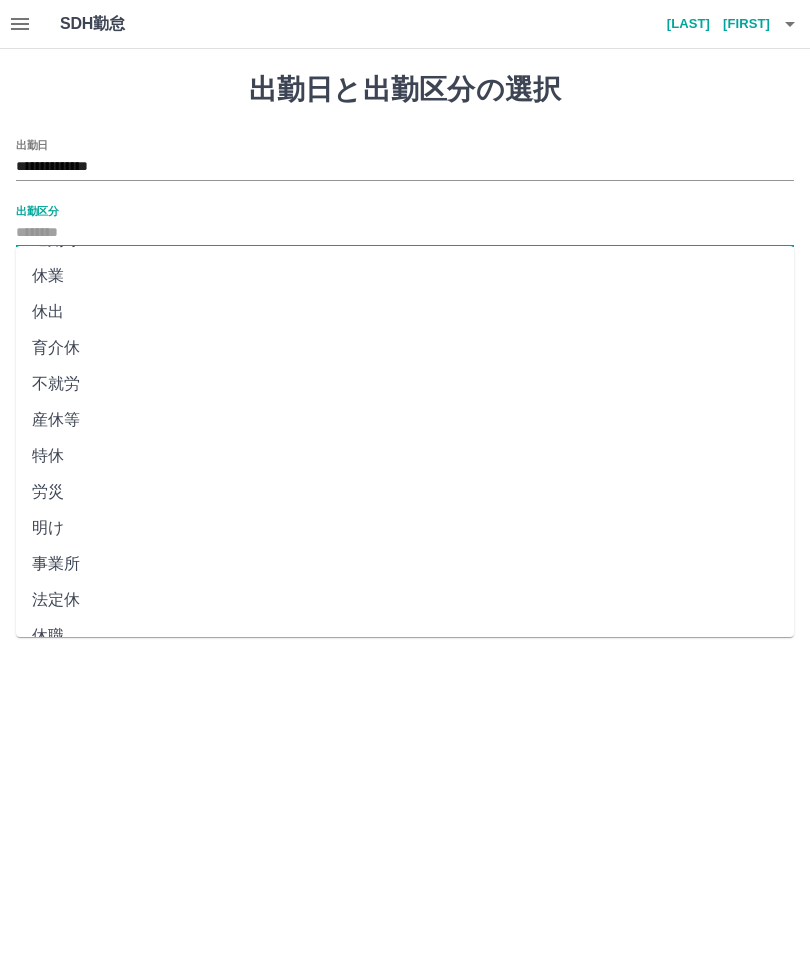 click on "休職" at bounding box center [405, 636] 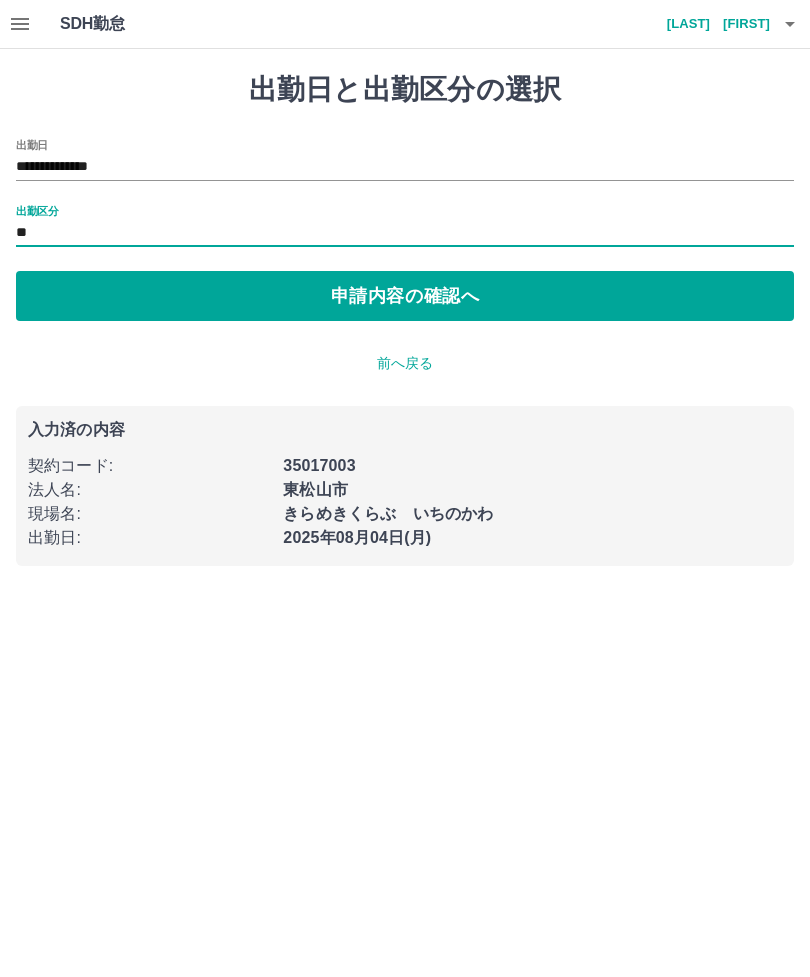 click on "申請内容の確認へ" at bounding box center (405, 296) 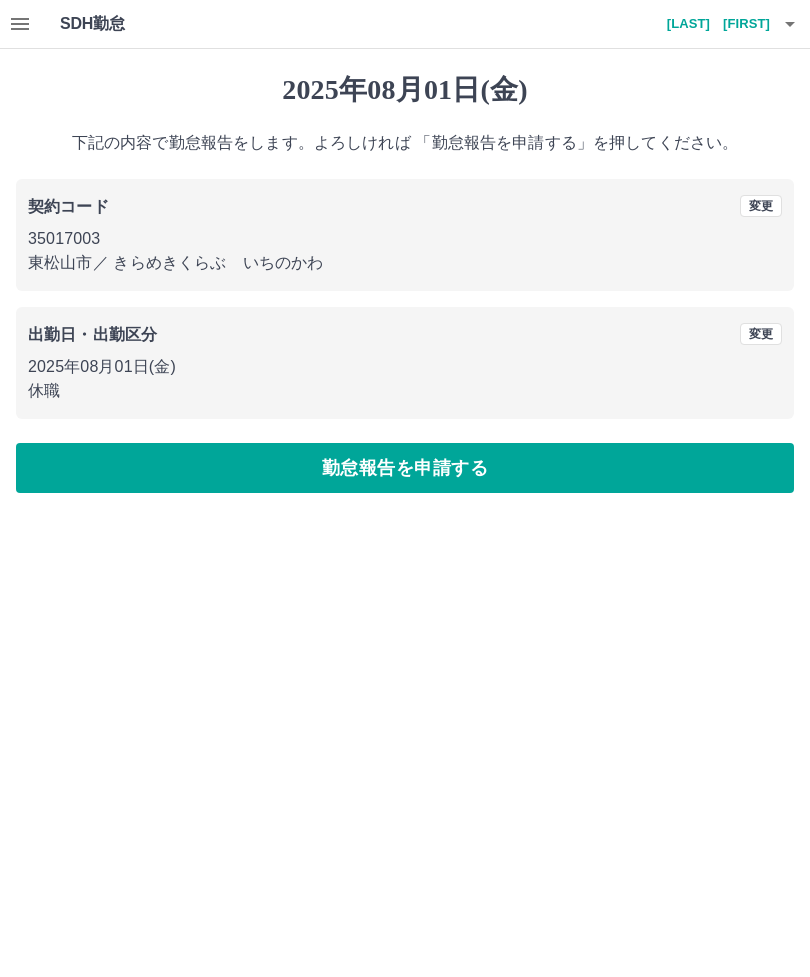click on "勤怠報告を申請する" at bounding box center [405, 468] 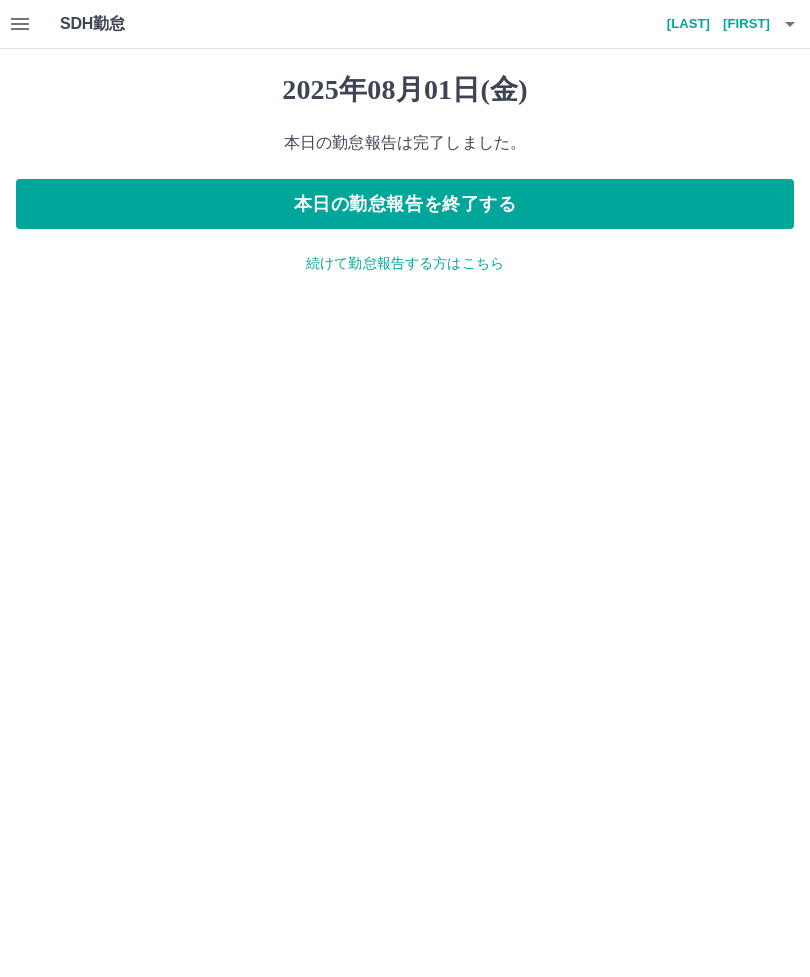 click on "続けて勤怠報告する方はこちら" at bounding box center [405, 263] 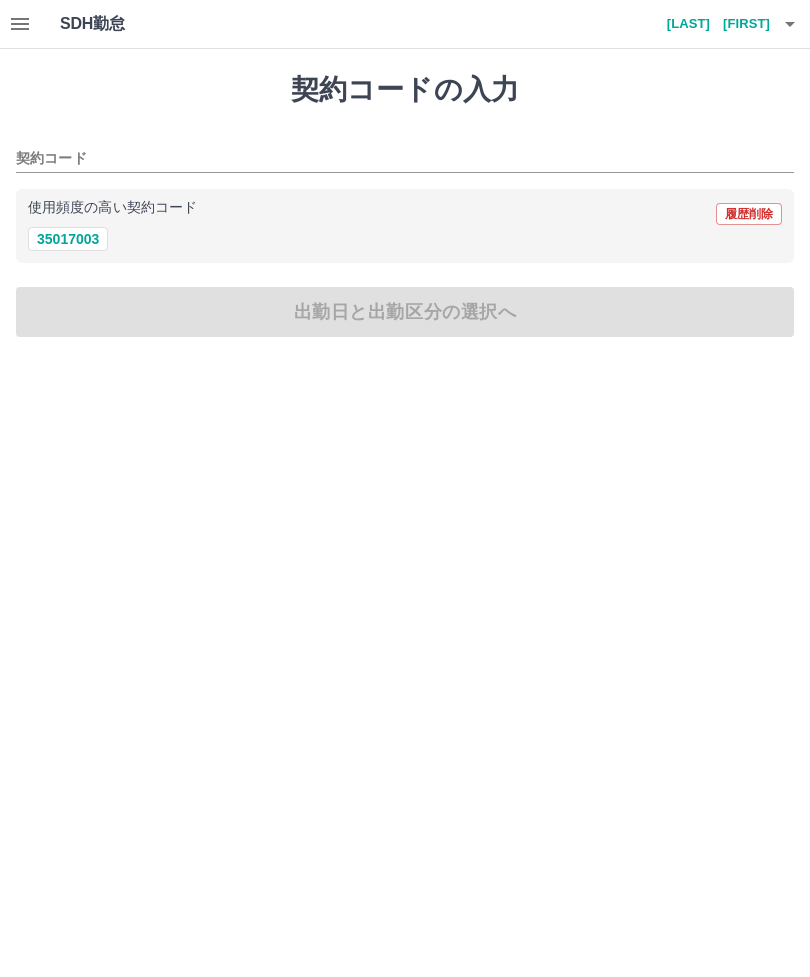 click on "35017003" at bounding box center (68, 239) 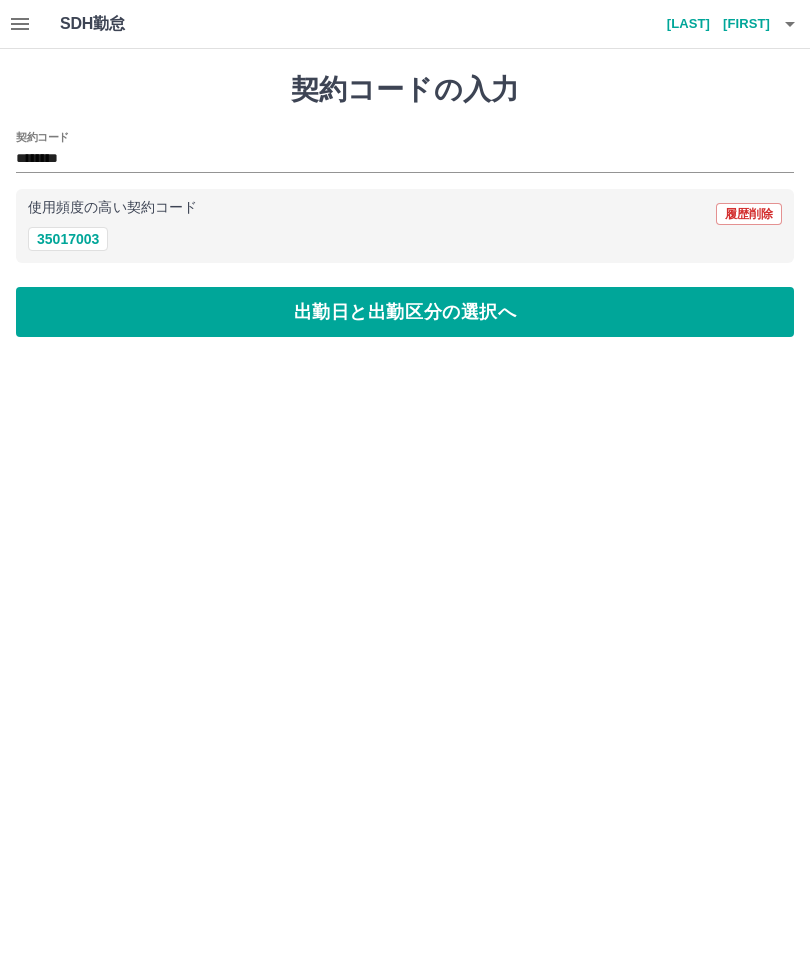 click on "出勤日と出勤区分の選択へ" at bounding box center (405, 312) 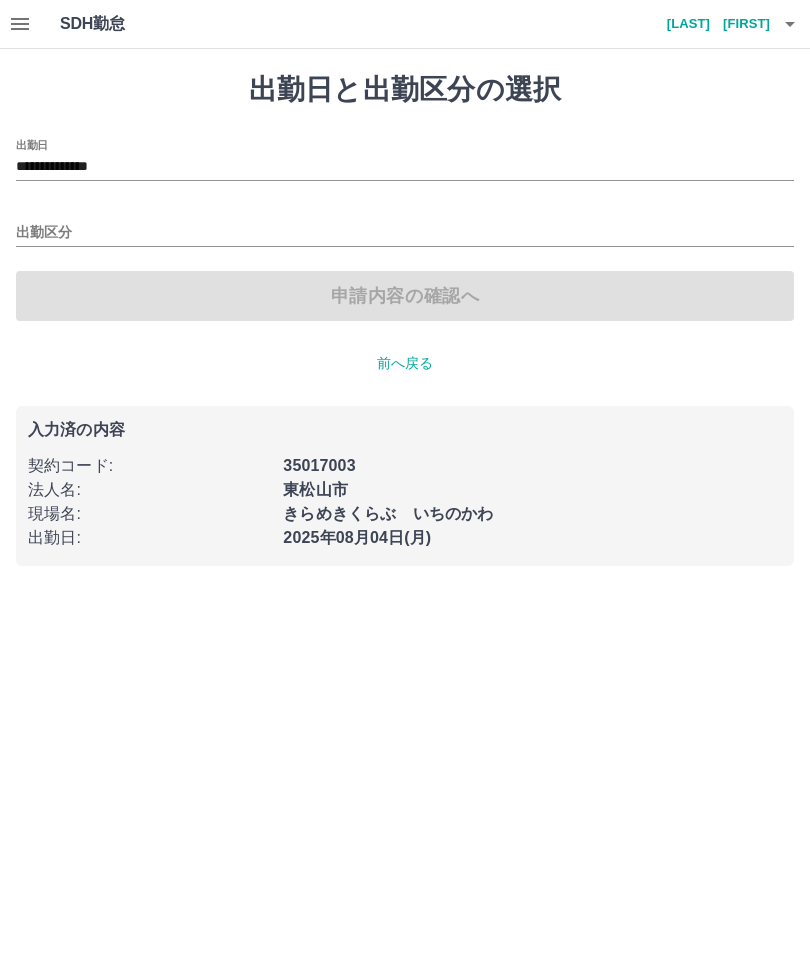 click on "**********" at bounding box center (405, 167) 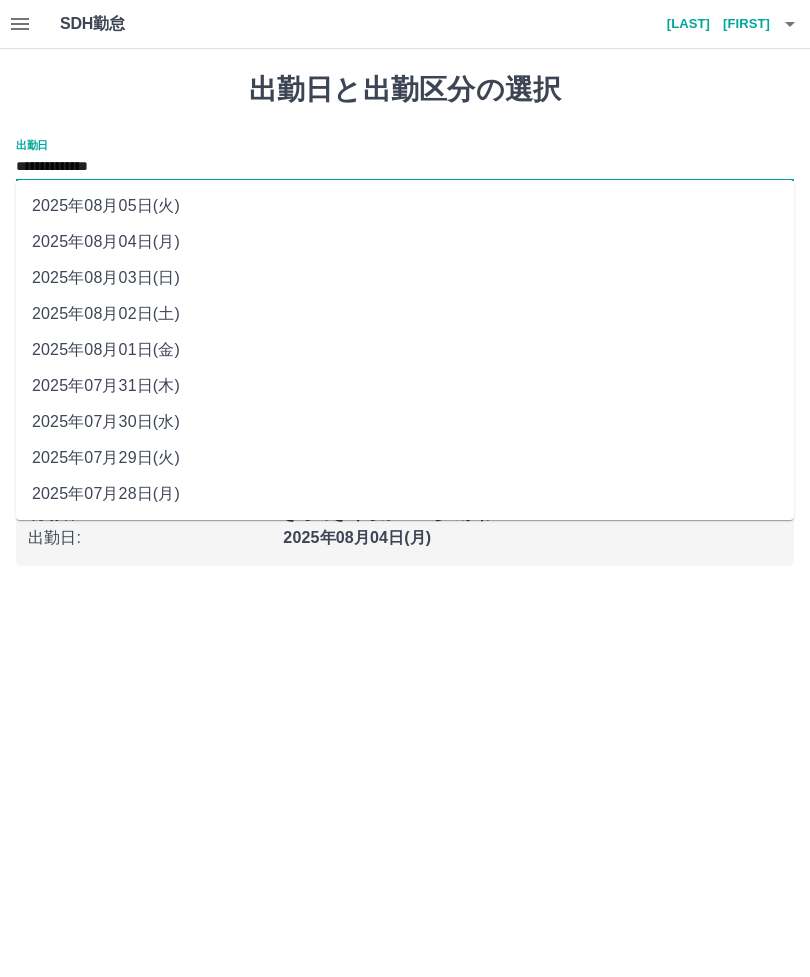 click on "2025年08月02日(土)" at bounding box center (405, 314) 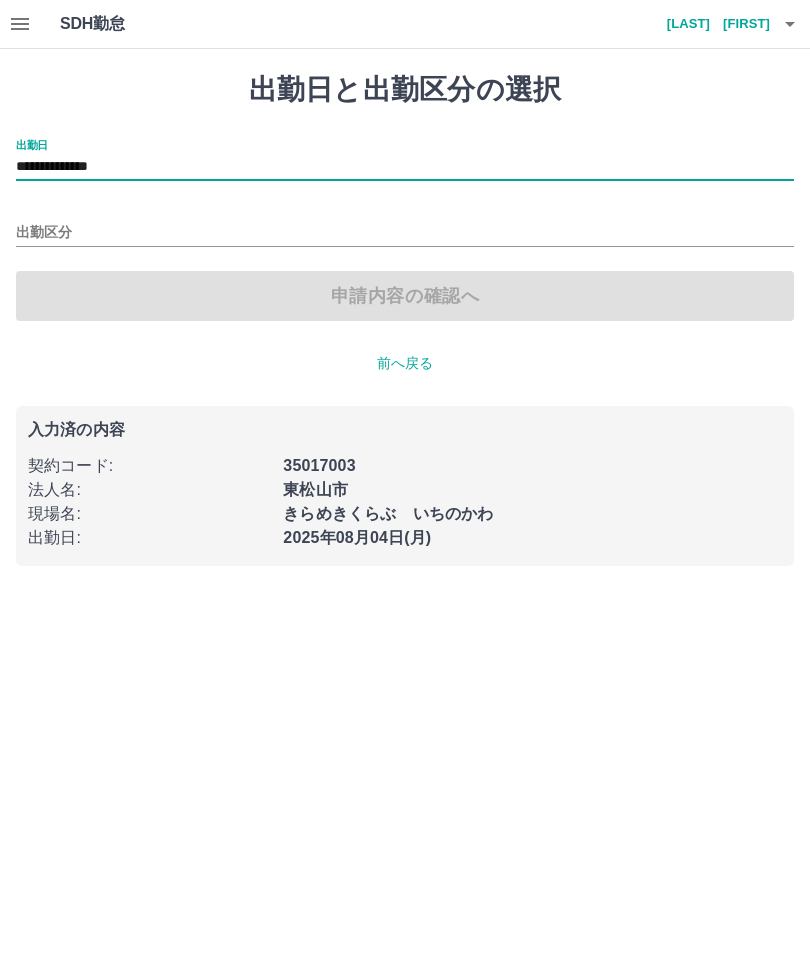 click on "出勤区分" at bounding box center [405, 233] 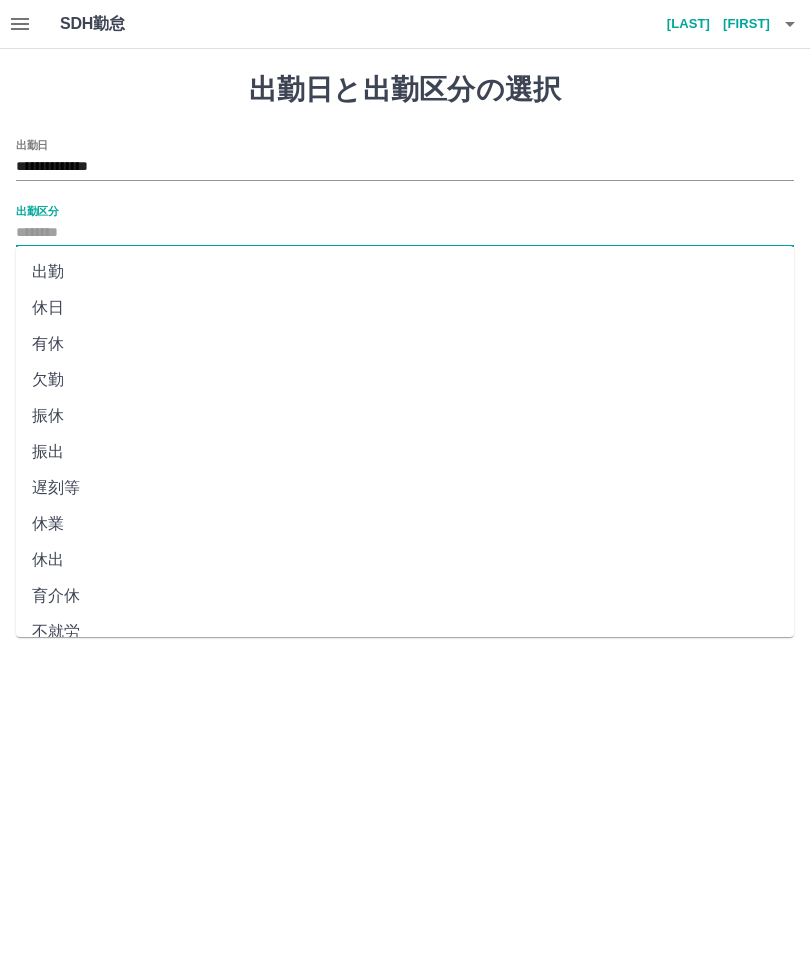 click on "休日" at bounding box center [405, 308] 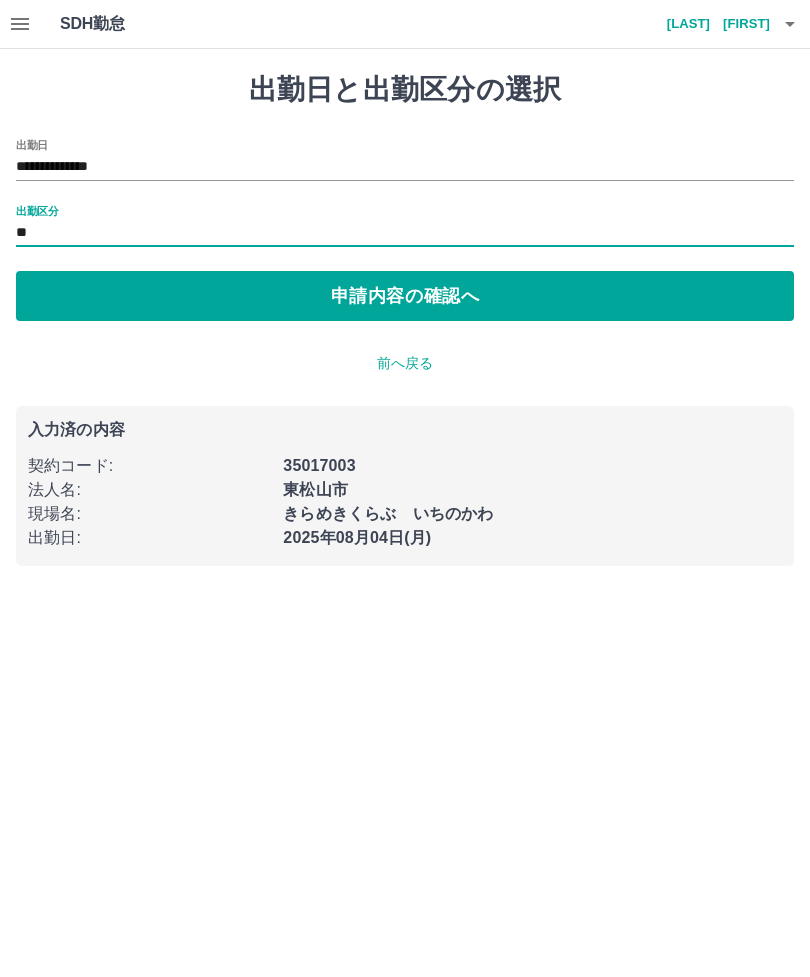 click on "申請内容の確認へ" at bounding box center (405, 296) 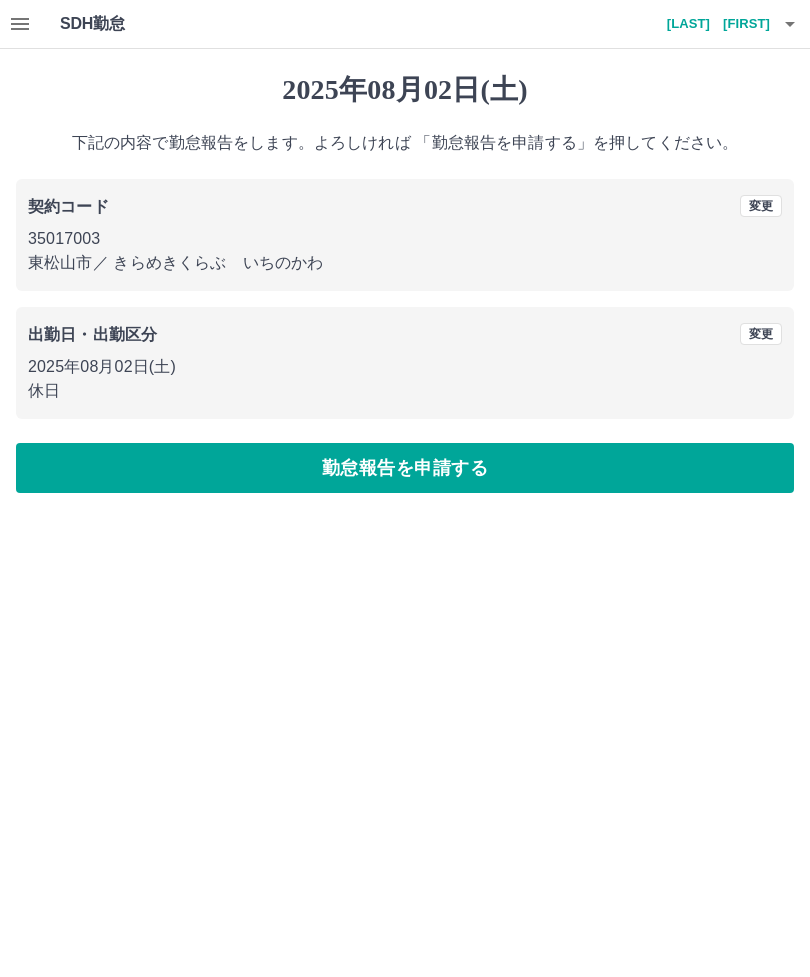 click on "勤怠報告を申請する" at bounding box center (405, 468) 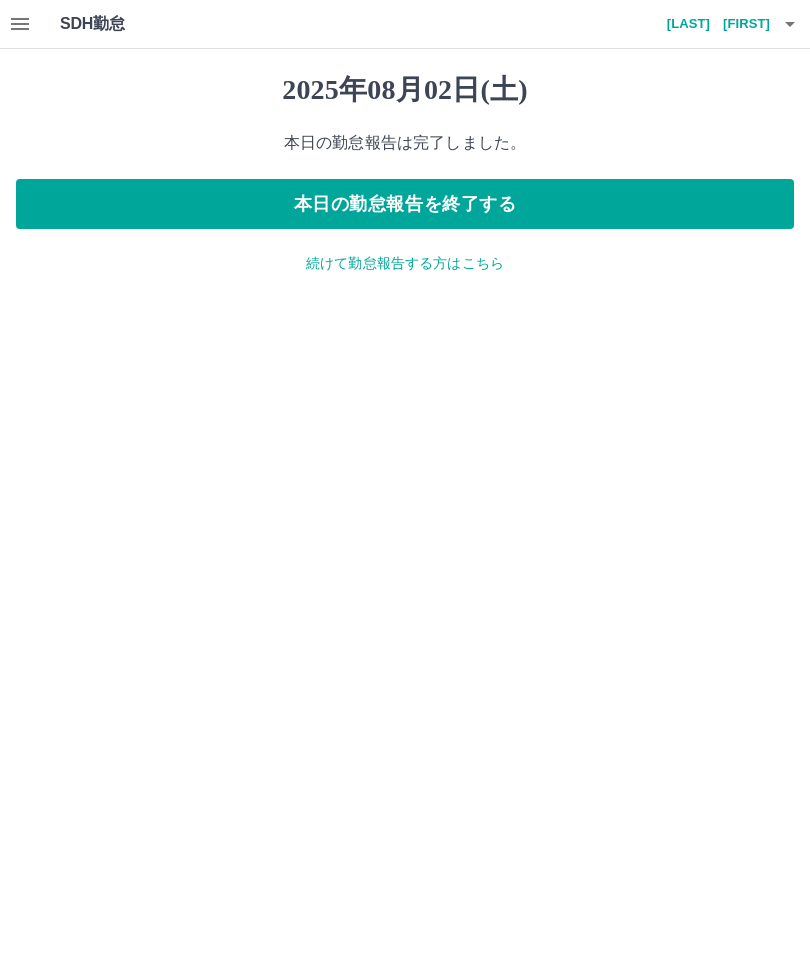 click on "続けて勤怠報告する方はこちら" at bounding box center (405, 263) 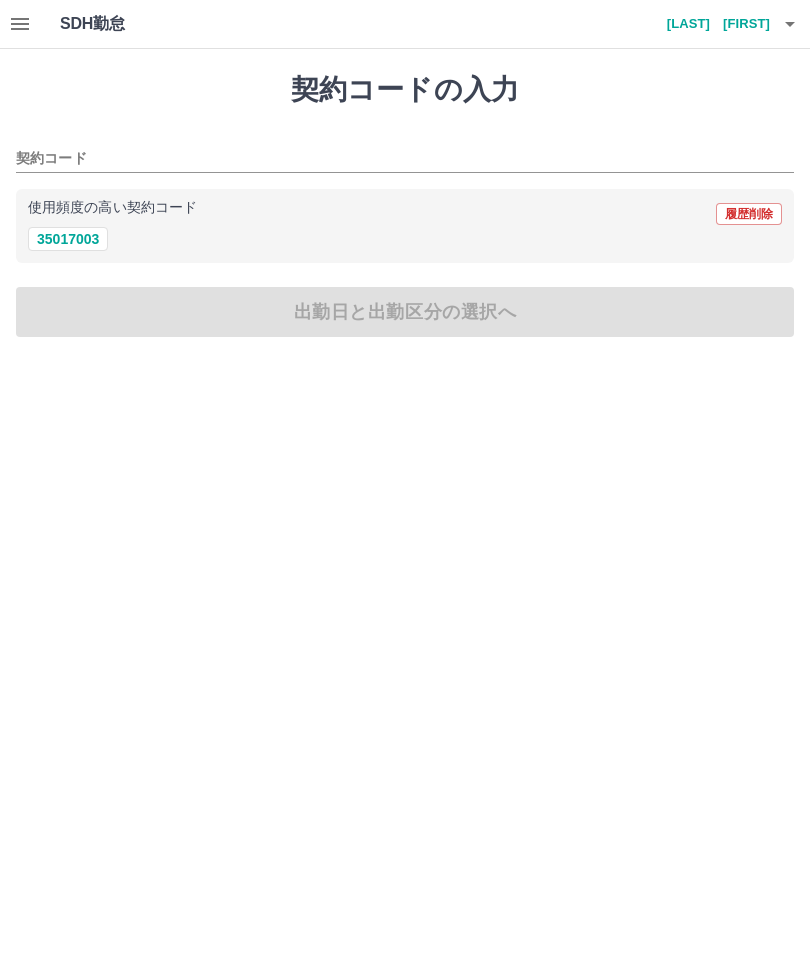 click on "35017003" at bounding box center (68, 239) 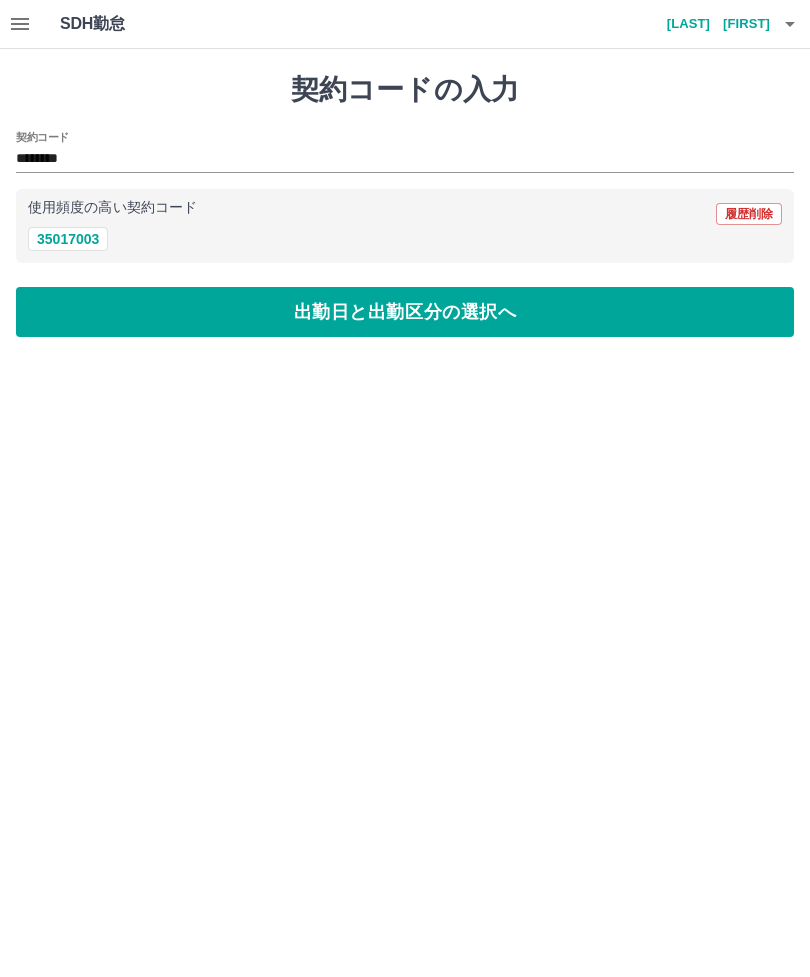 click on "出勤日と出勤区分の選択へ" at bounding box center (405, 312) 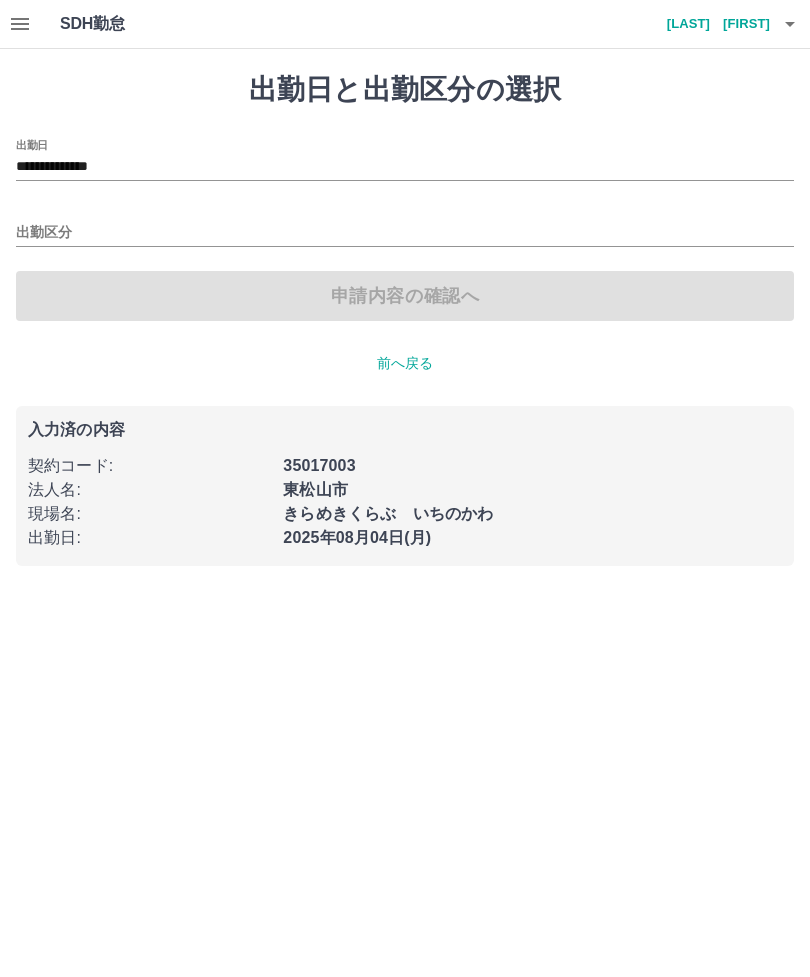 click on "**********" at bounding box center [405, 167] 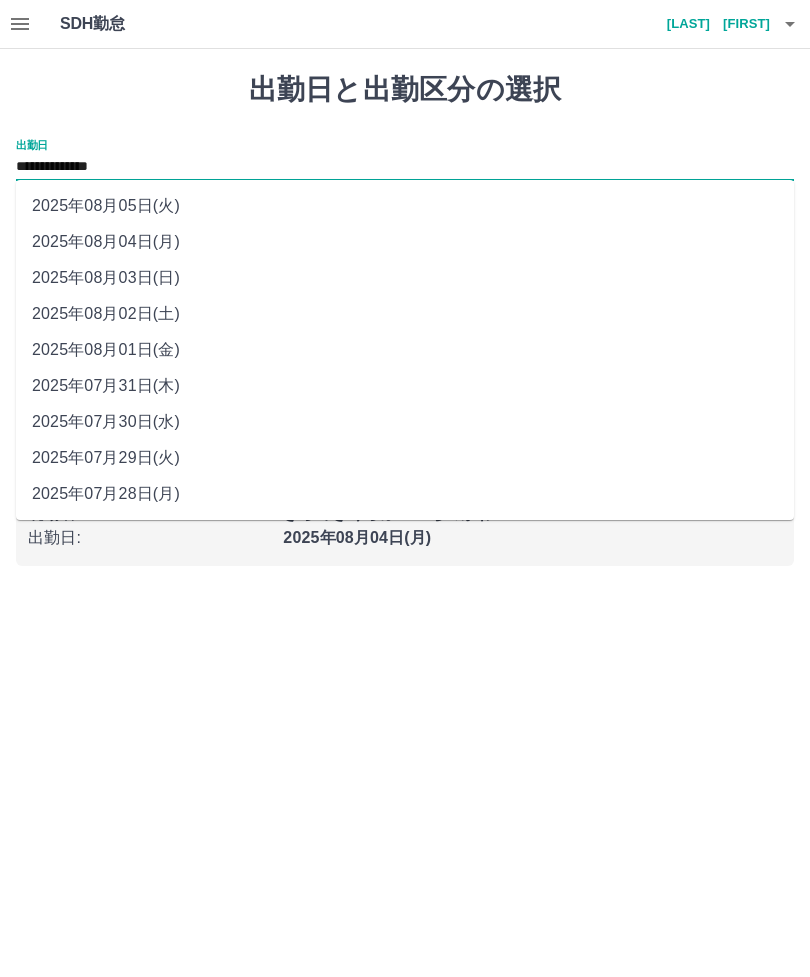 click on "2025年08月03日(日)" at bounding box center [405, 278] 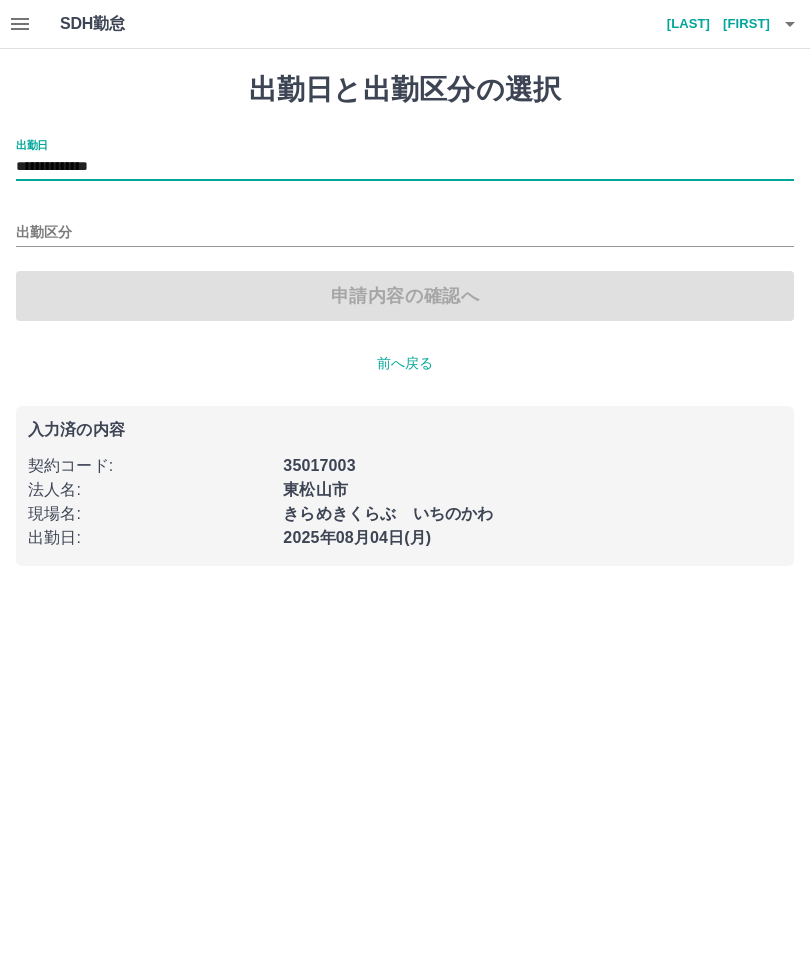 click on "出勤区分" at bounding box center [405, 233] 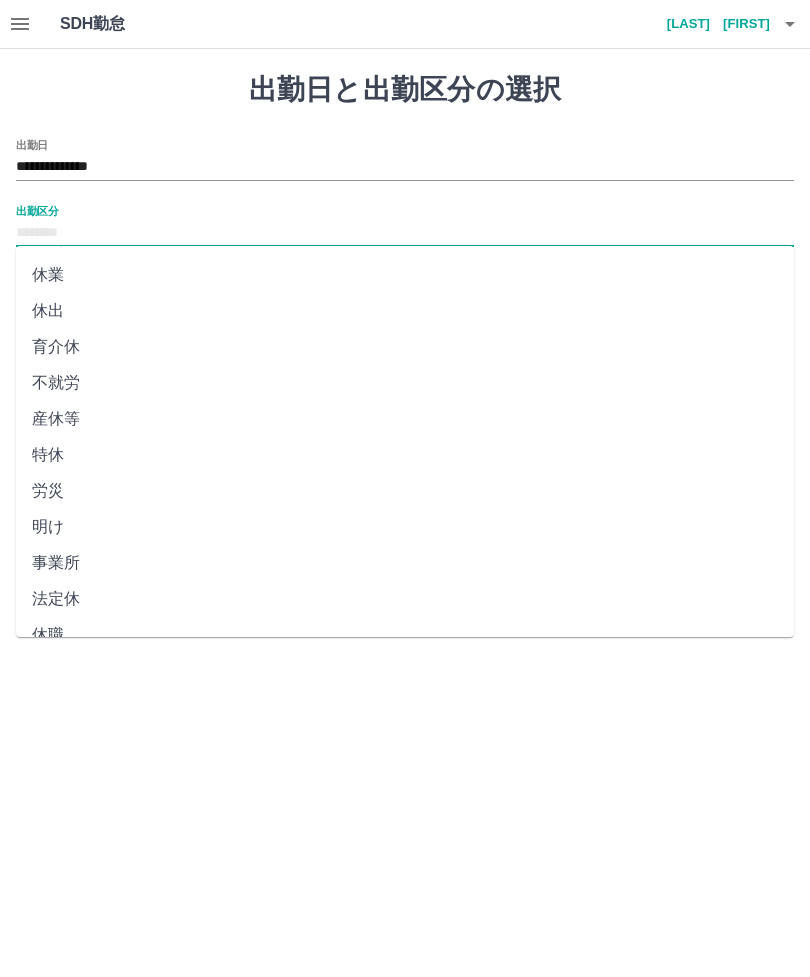 scroll, scrollTop: 248, scrollLeft: 0, axis: vertical 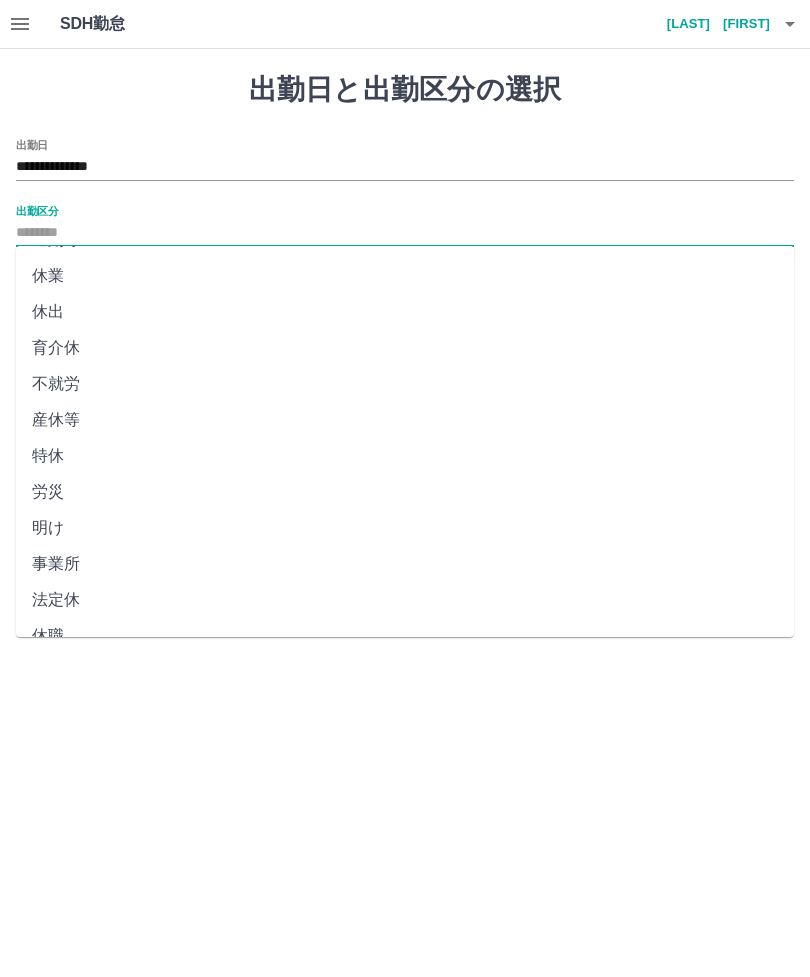 click on "法定休" at bounding box center (405, 600) 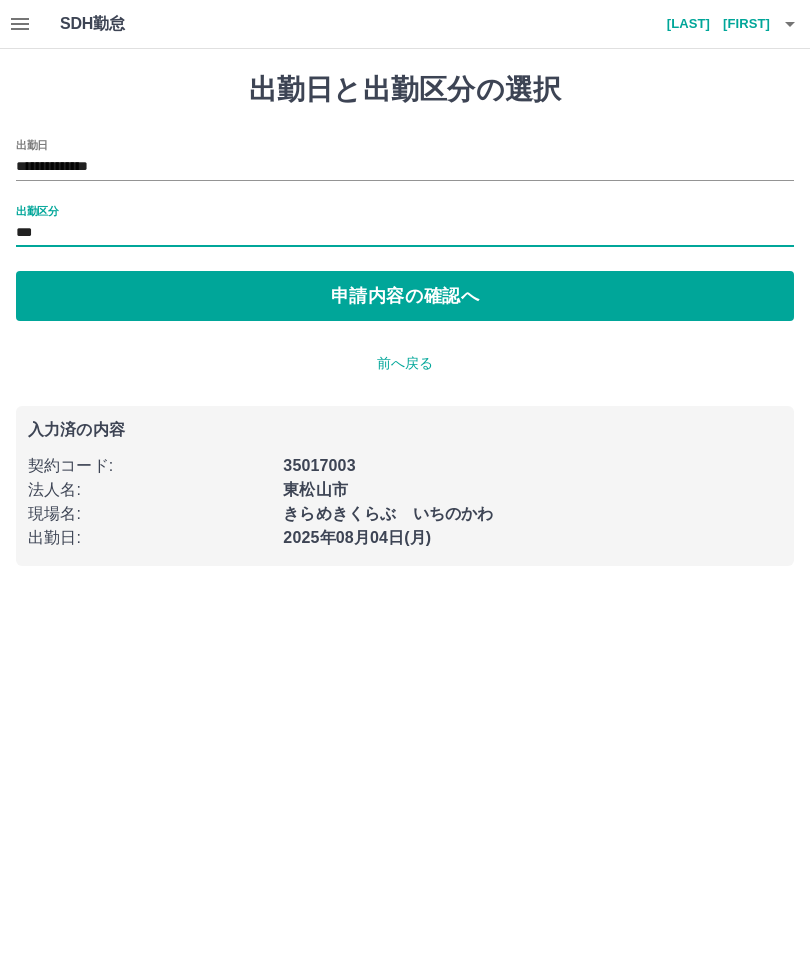 click on "申請内容の確認へ" at bounding box center [405, 296] 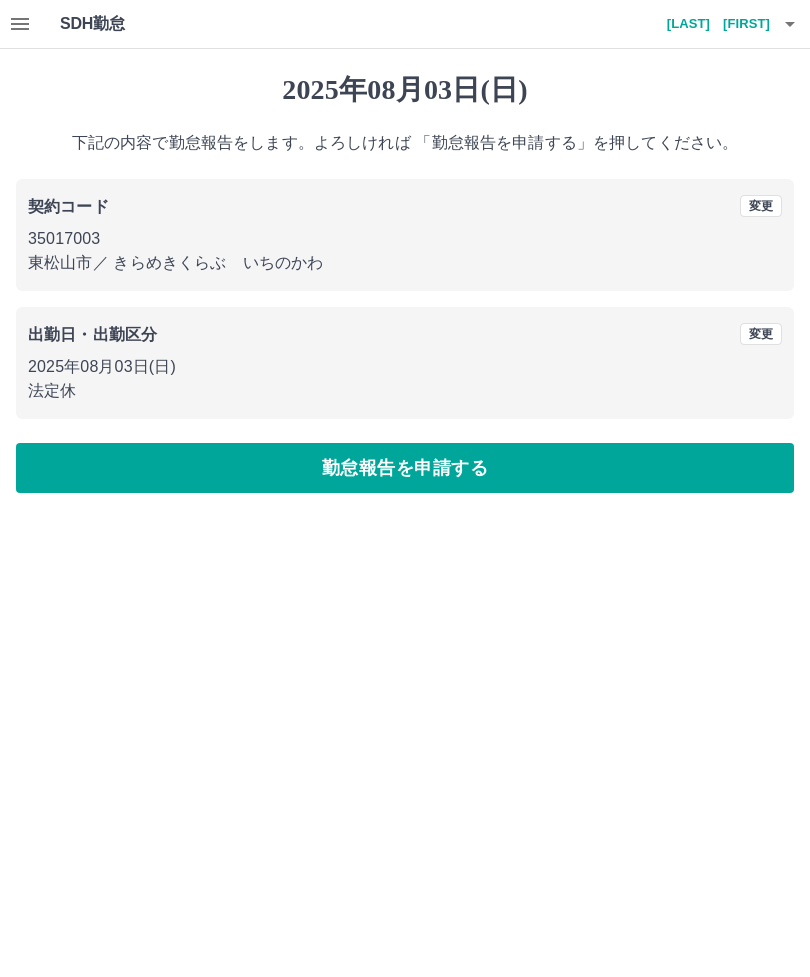 click on "勤怠報告を申請する" at bounding box center [405, 468] 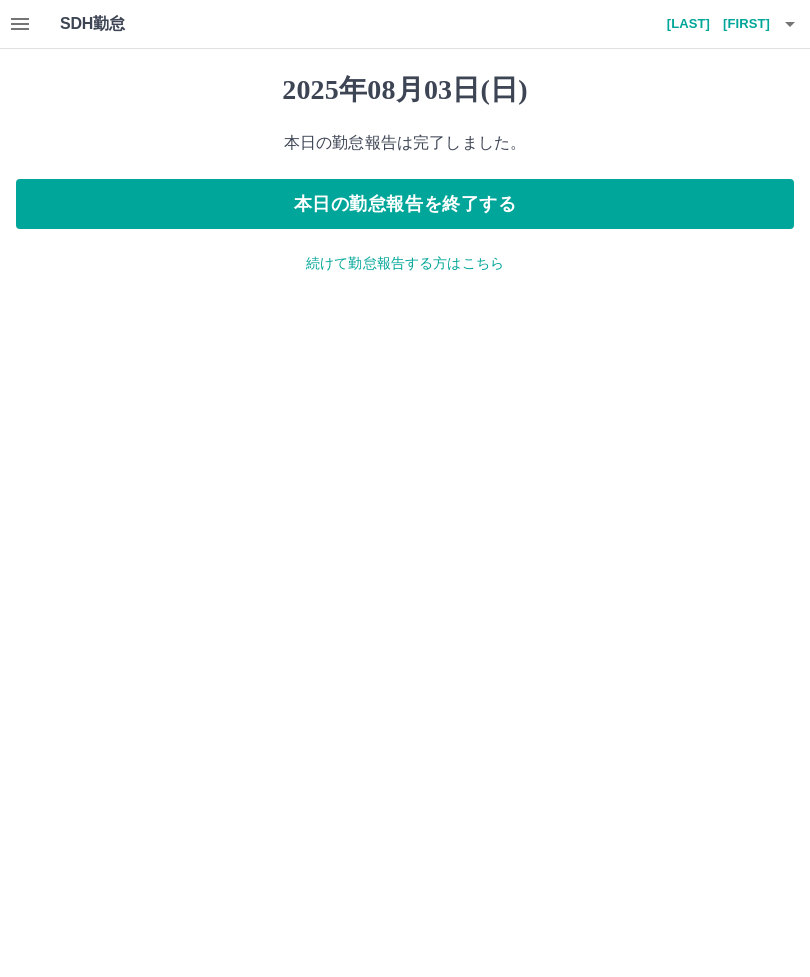 click on "続けて勤怠報告する方はこちら" at bounding box center (405, 263) 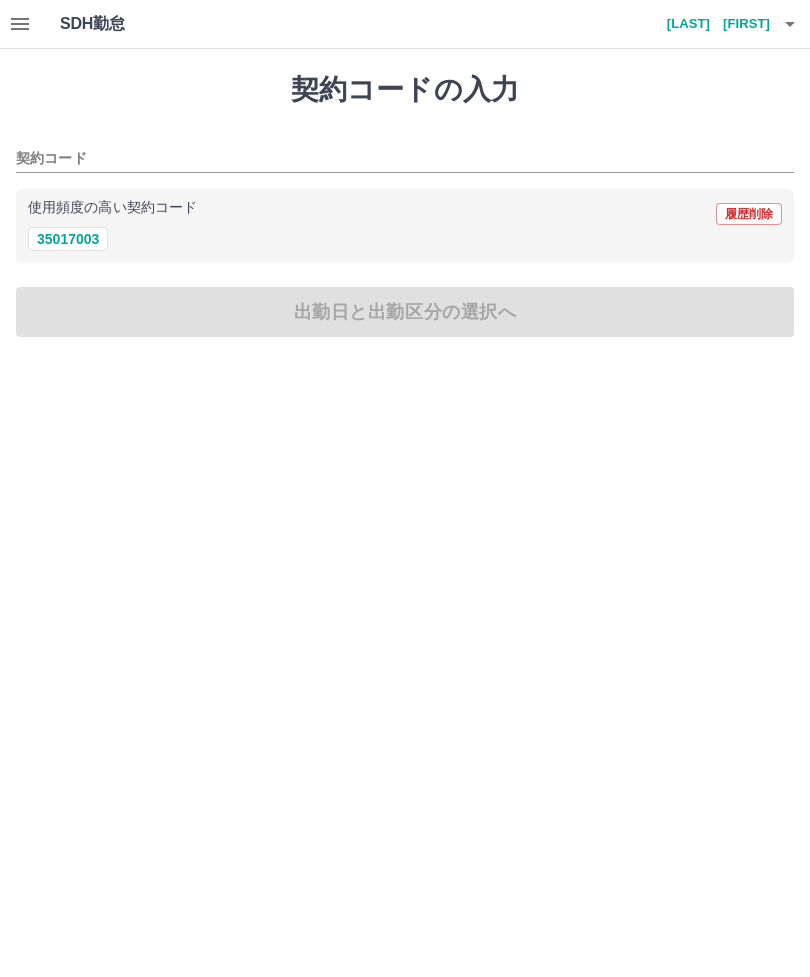 click on "35017003" at bounding box center (68, 239) 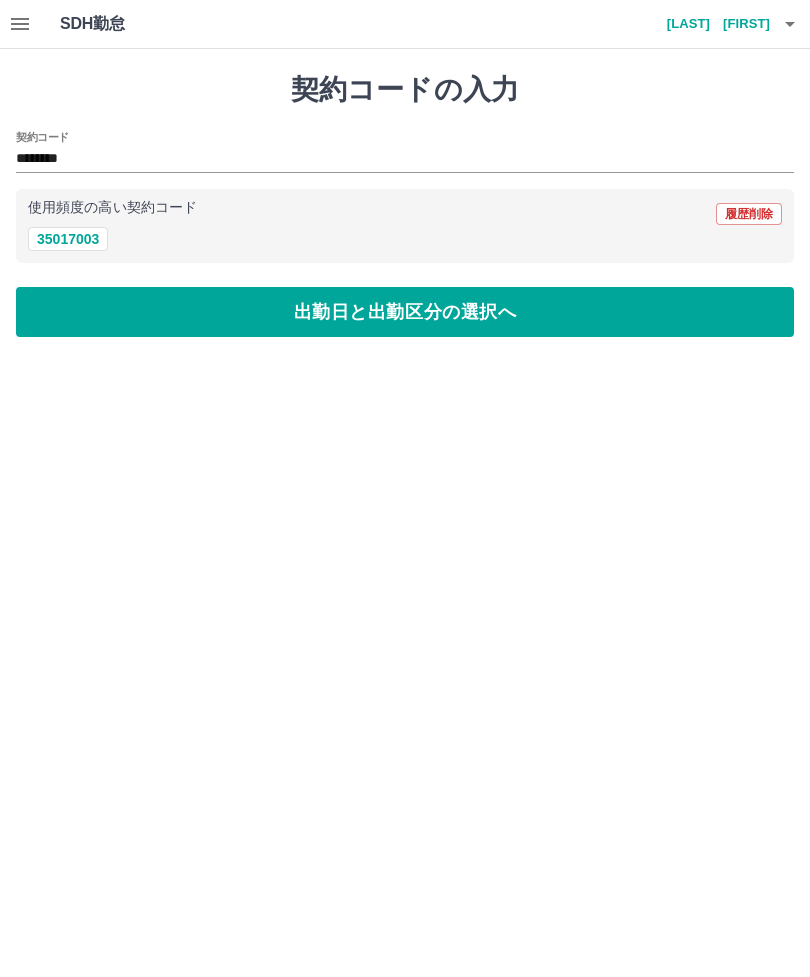 click on "出勤日と出勤区分の選択へ" at bounding box center [405, 312] 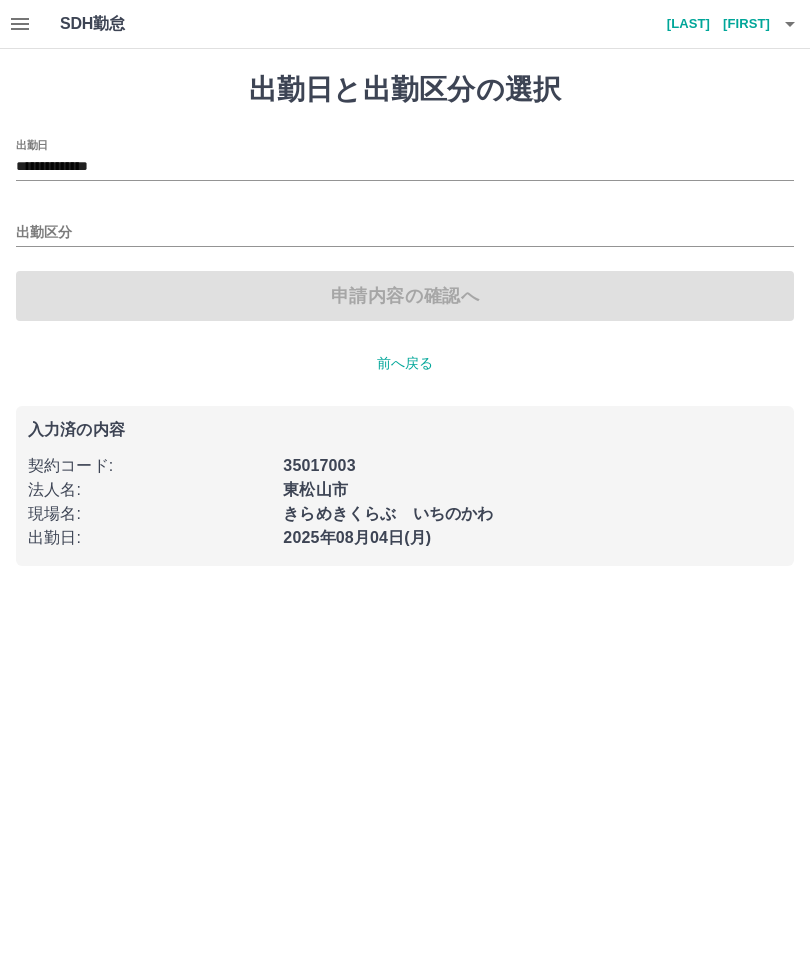 click on "出勤区分" at bounding box center [405, 233] 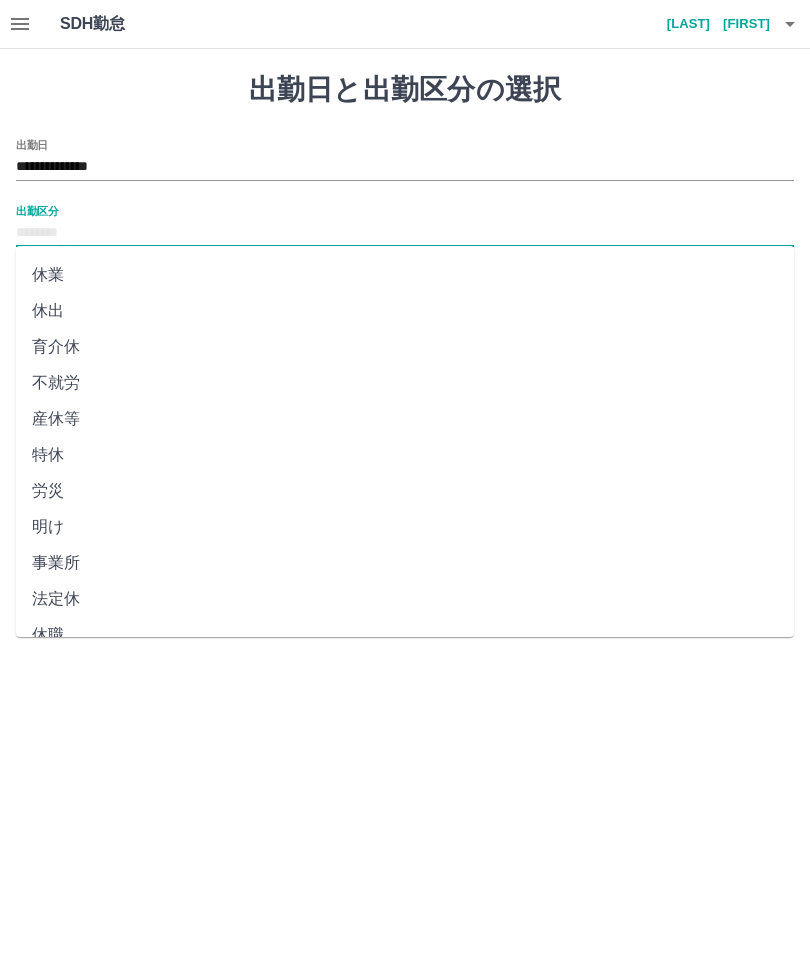 scroll, scrollTop: 248, scrollLeft: 0, axis: vertical 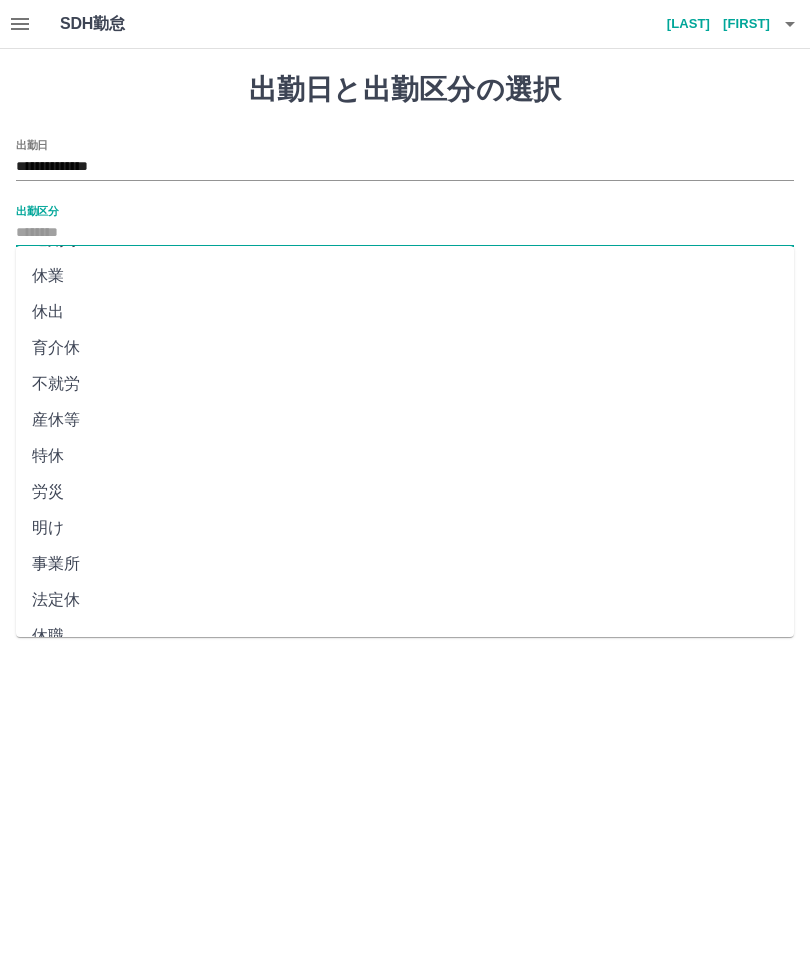 click on "休職" at bounding box center (405, 636) 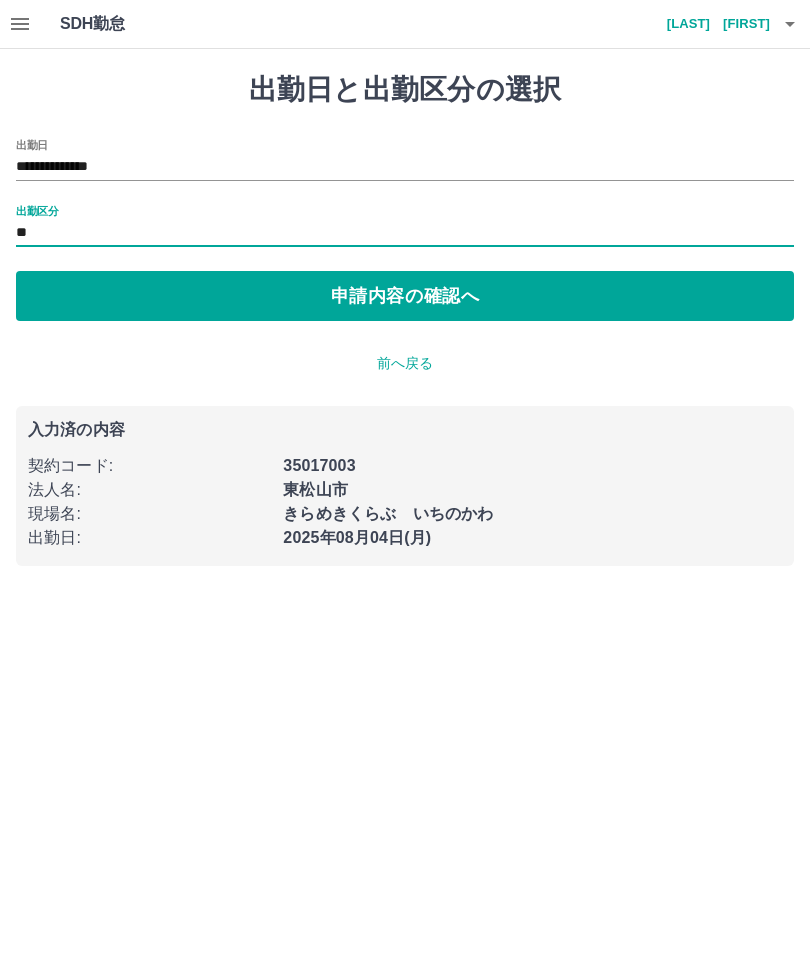click on "申請内容の確認へ" at bounding box center (405, 296) 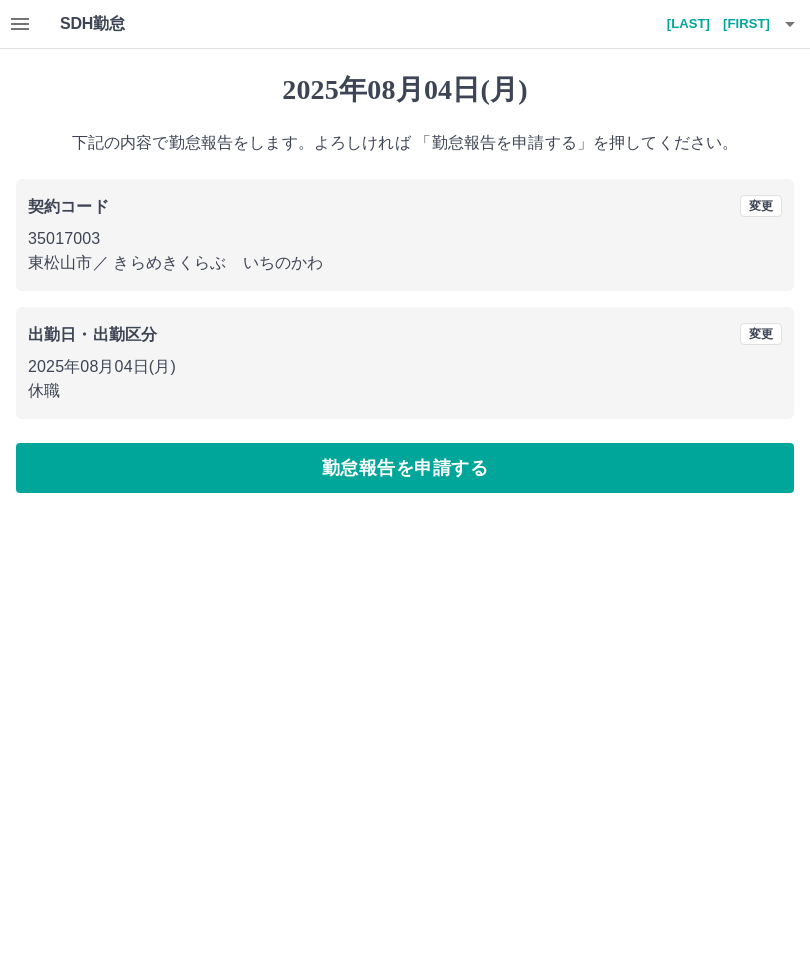 click on "勤怠報告を申請する" at bounding box center (405, 468) 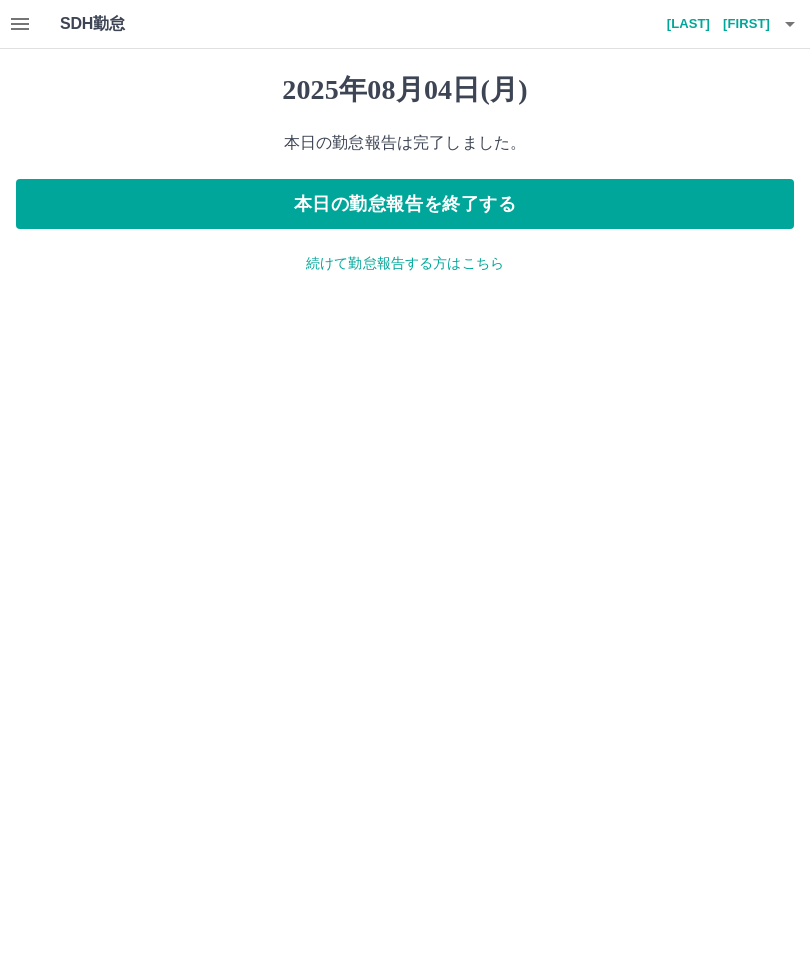 click 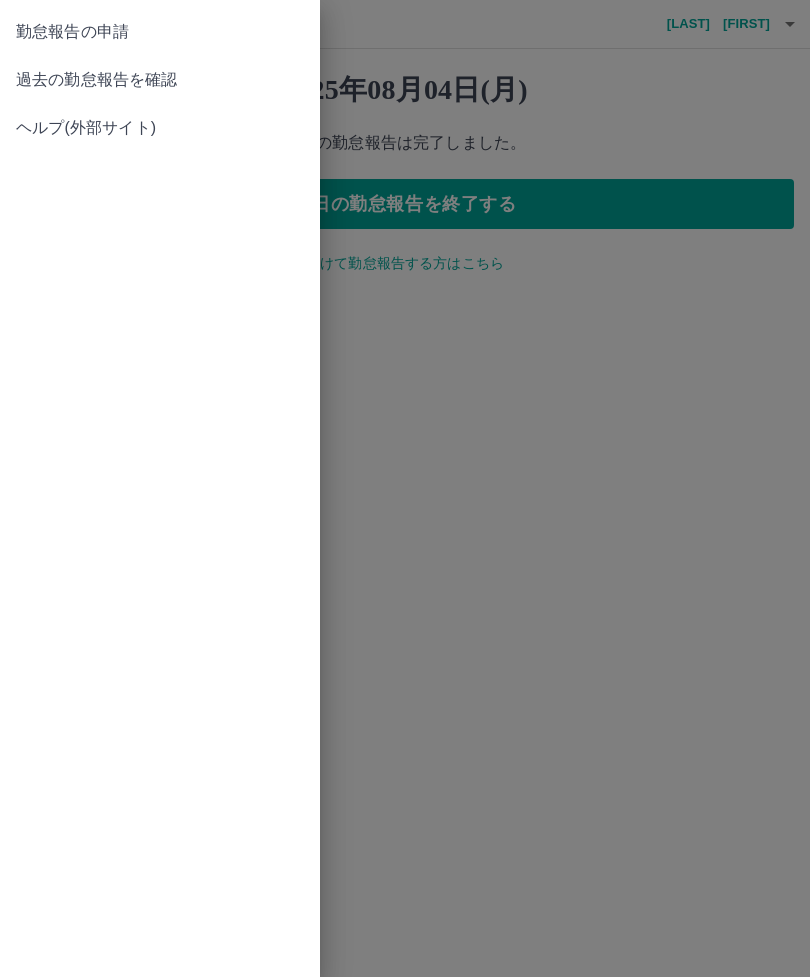 click on "過去の勤怠報告を確認" at bounding box center [160, 80] 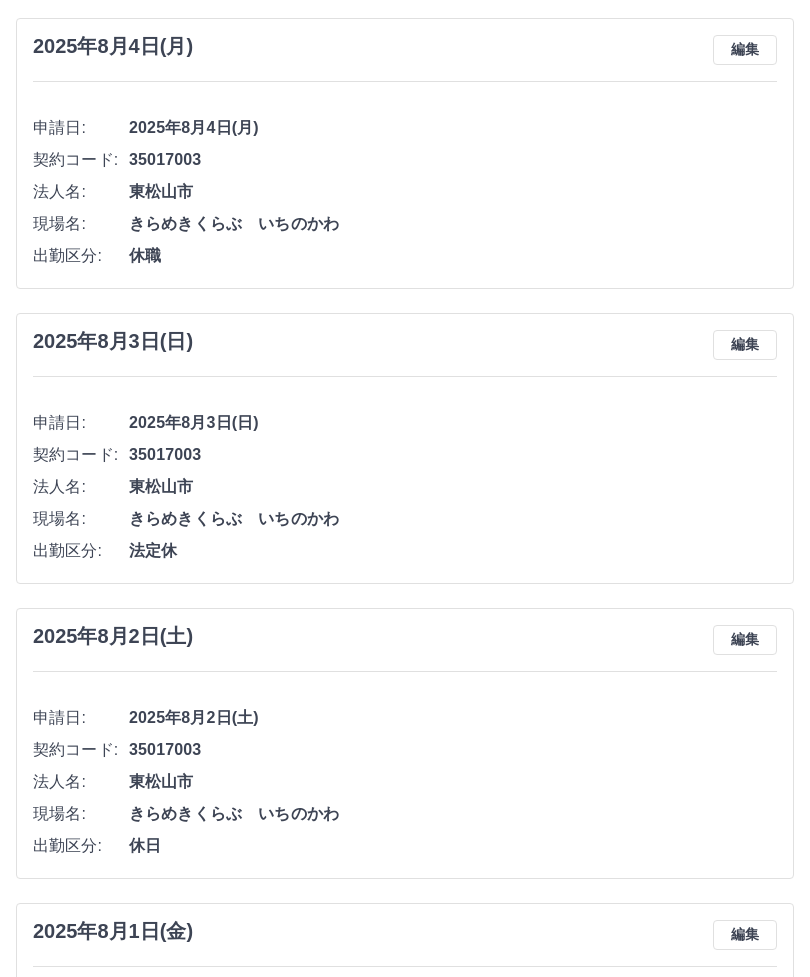 scroll, scrollTop: 0, scrollLeft: 0, axis: both 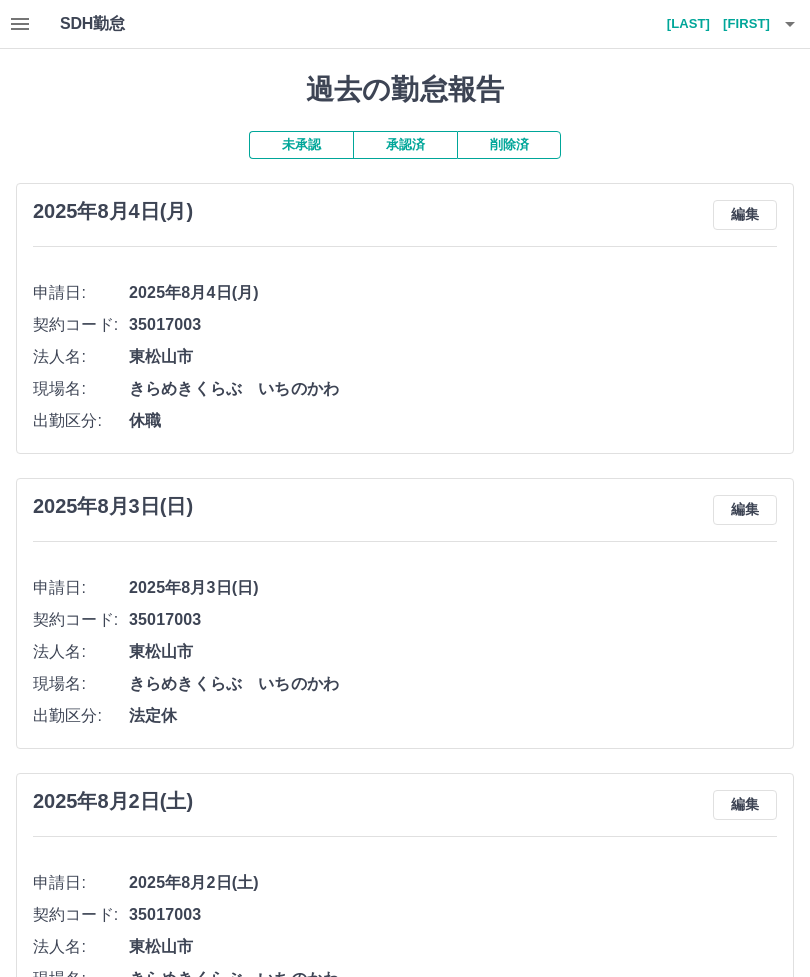 click on "三浦　千怜" at bounding box center (710, 24) 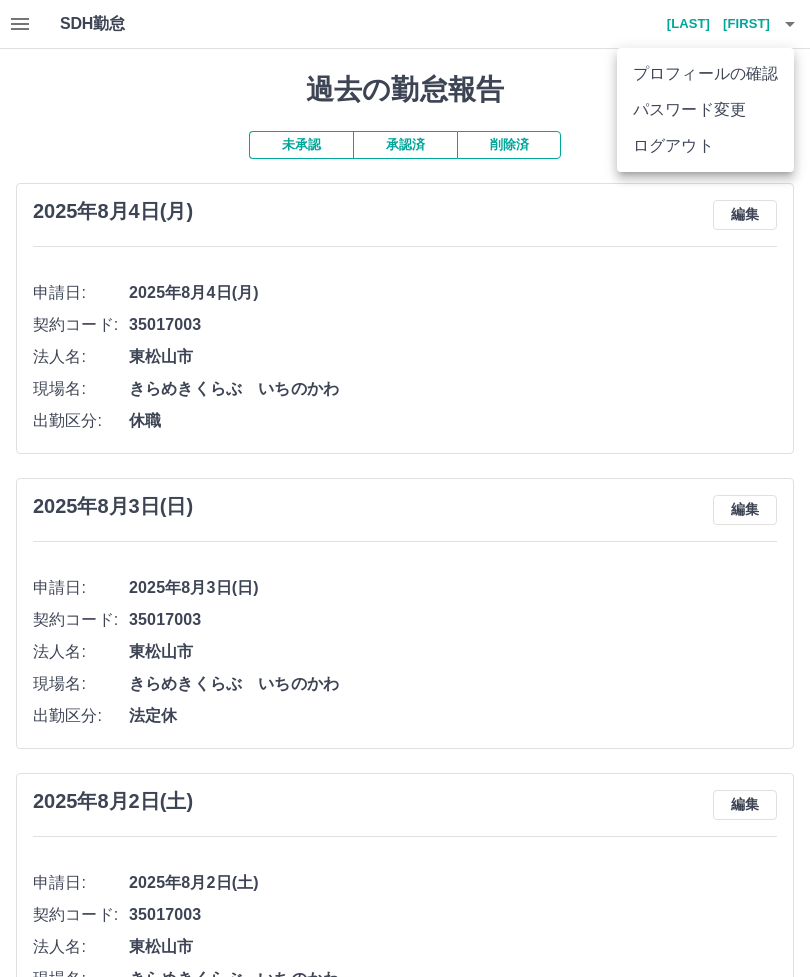click on "ログアウト" at bounding box center [705, 146] 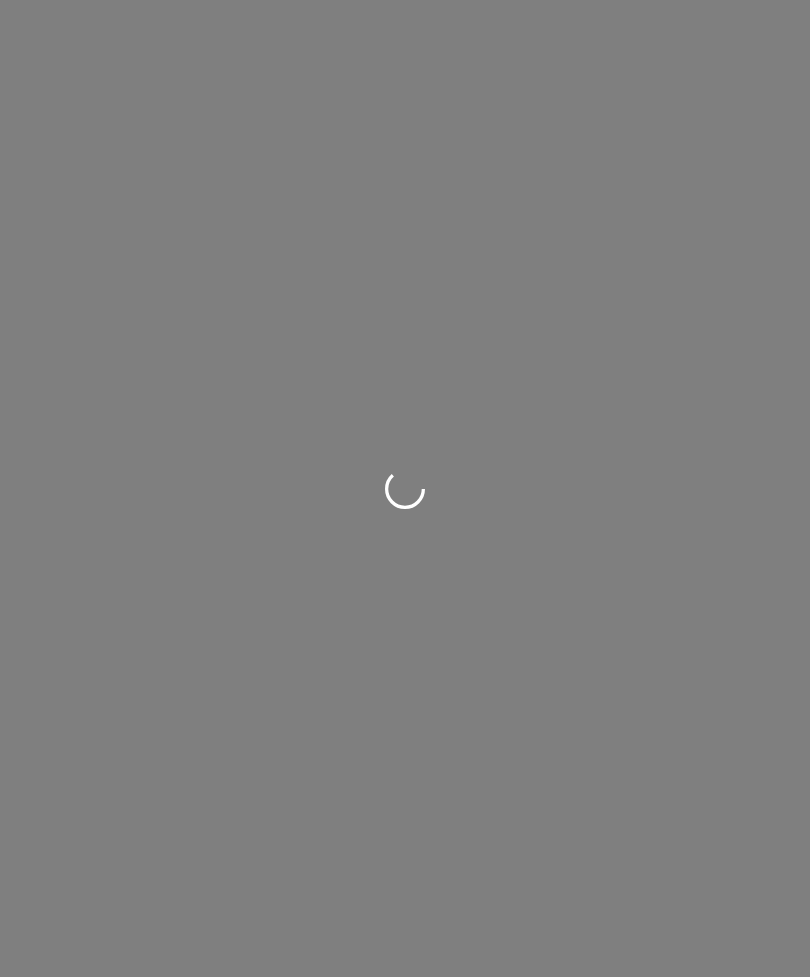 scroll, scrollTop: 0, scrollLeft: 0, axis: both 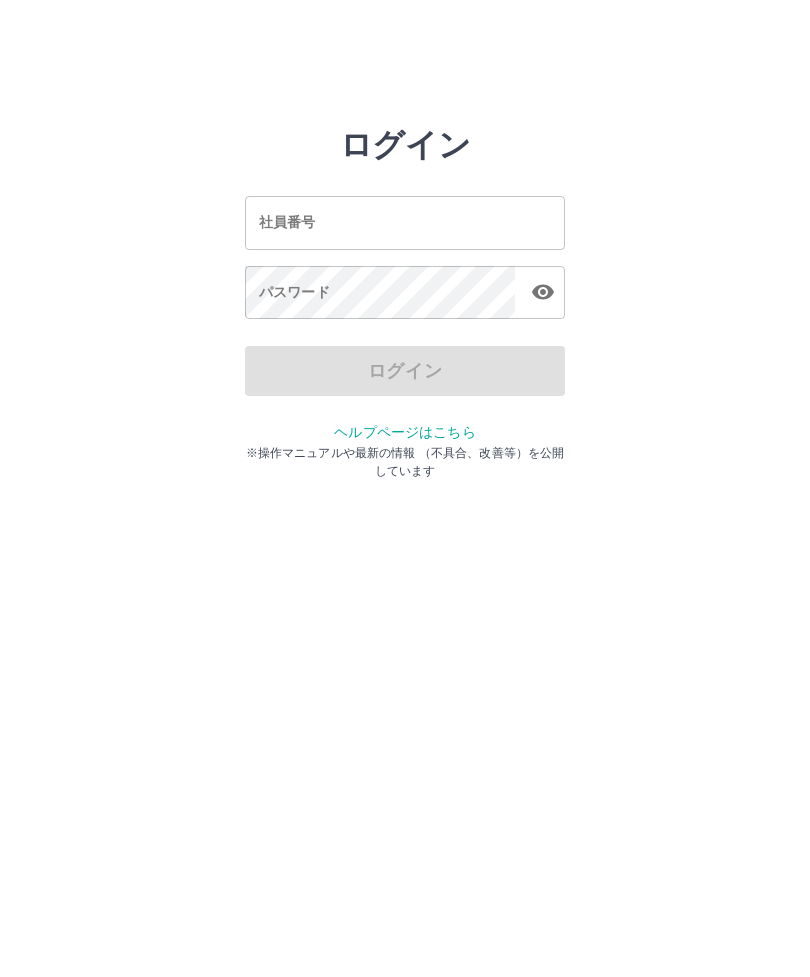 click on "社員番号" at bounding box center (405, 222) 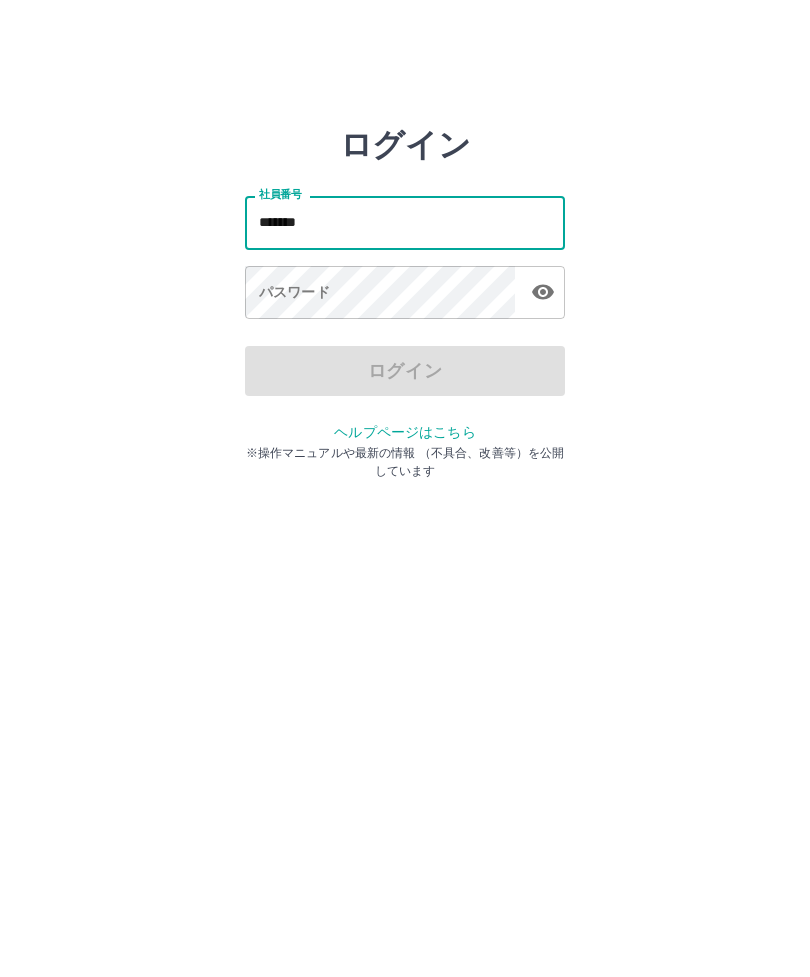 type on "*******" 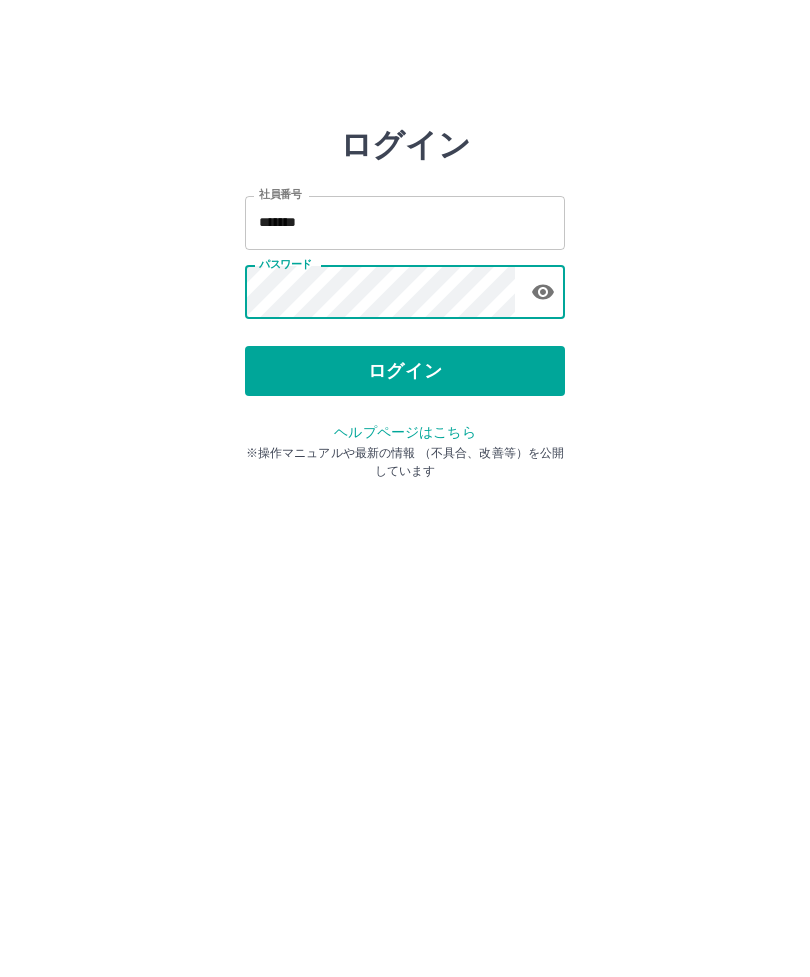click on "ログイン" at bounding box center (405, 371) 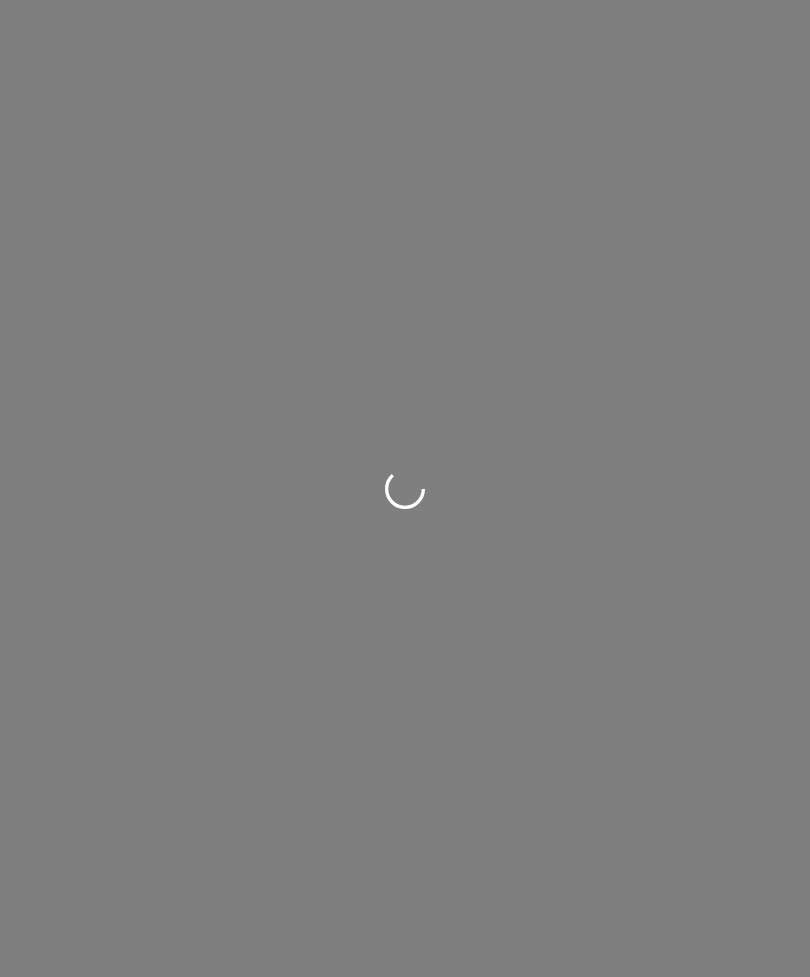 scroll, scrollTop: 0, scrollLeft: 0, axis: both 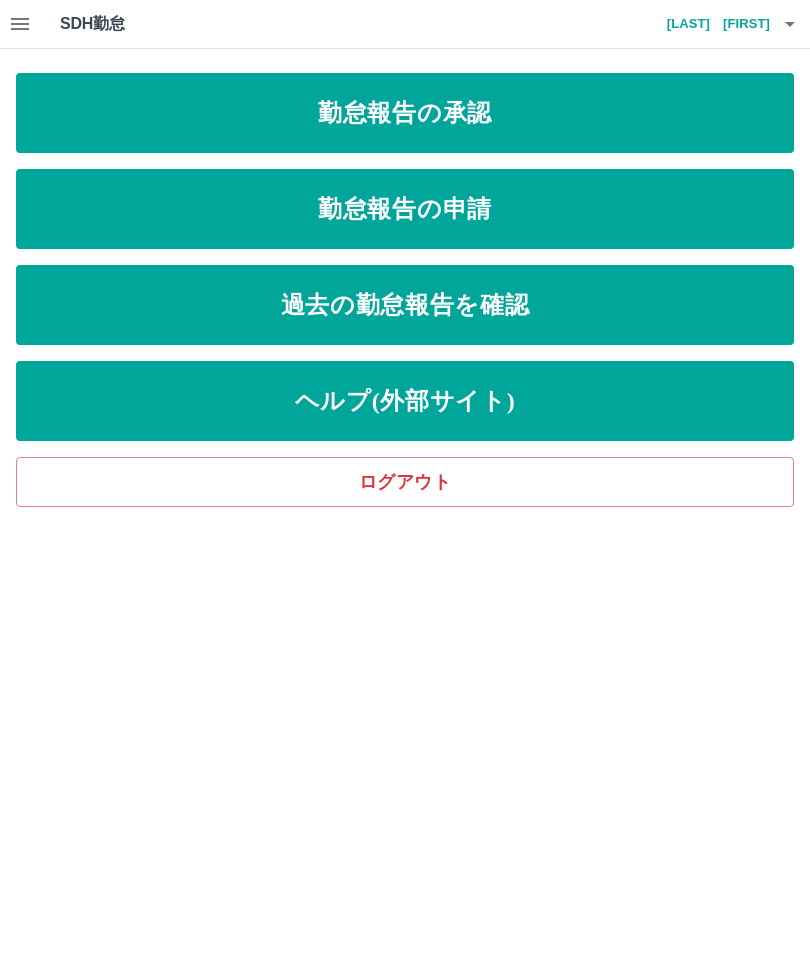 click on "勤怠報告の承認" at bounding box center [405, 113] 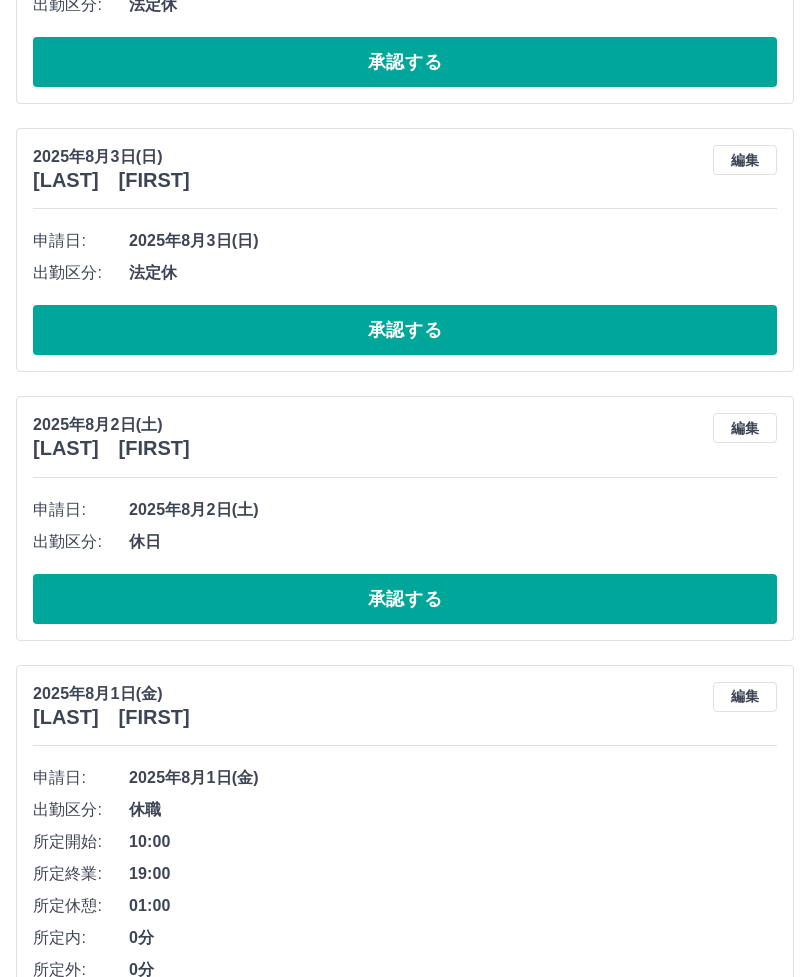scroll, scrollTop: 1964, scrollLeft: 0, axis: vertical 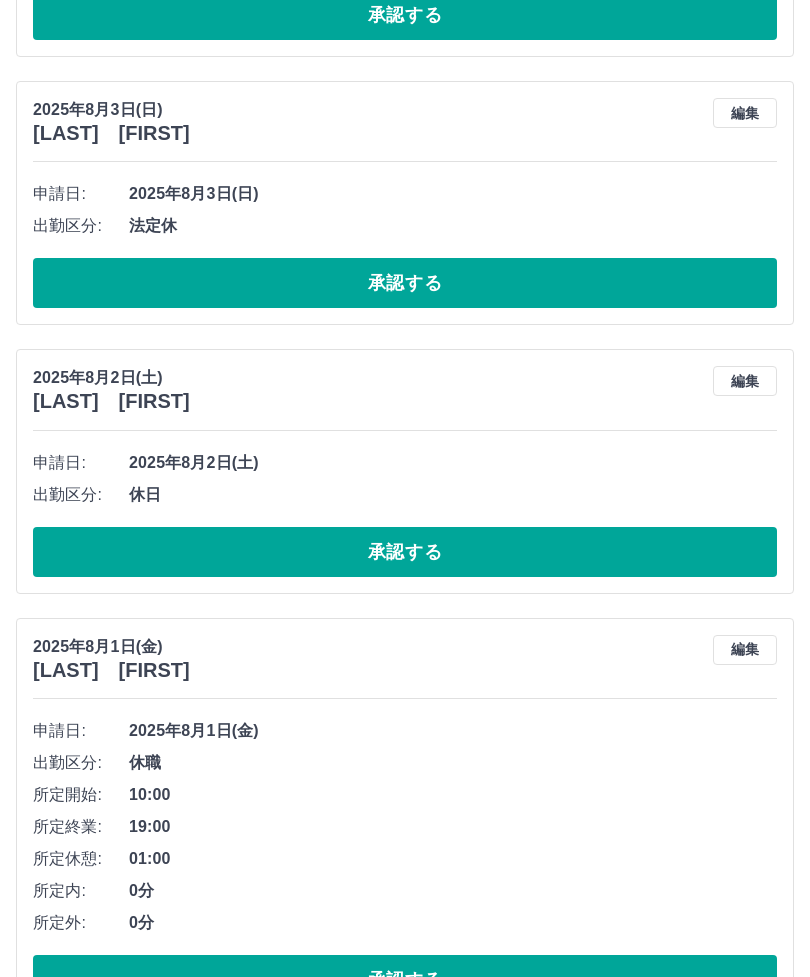 click on "承認する" at bounding box center (405, 980) 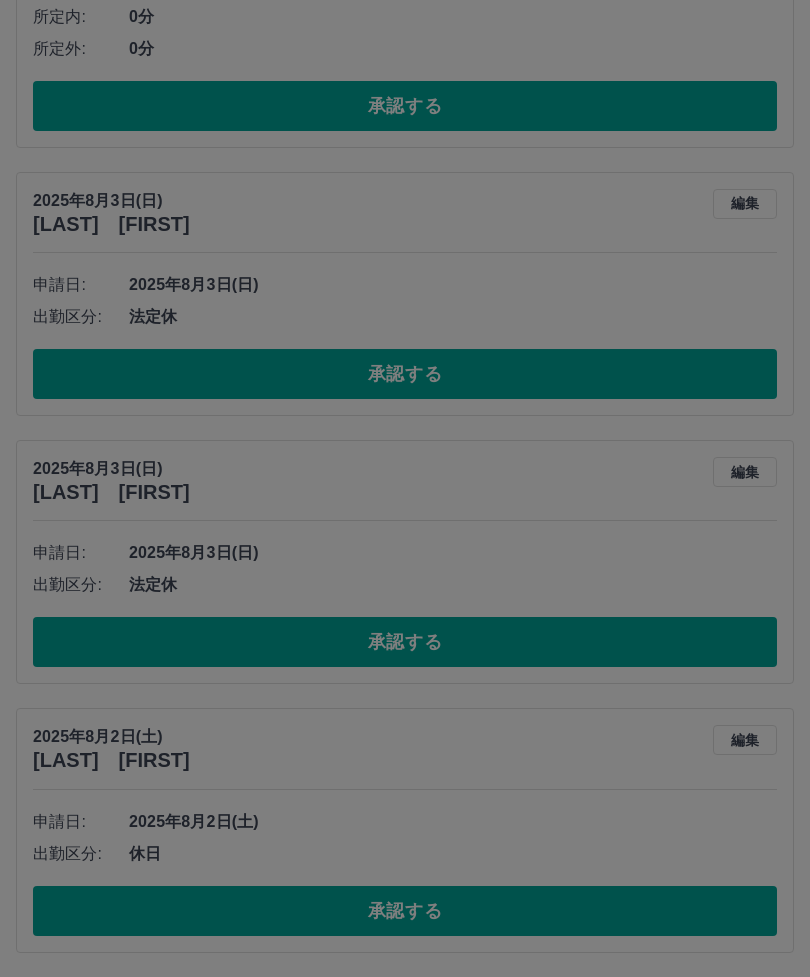 scroll, scrollTop: 1536, scrollLeft: 0, axis: vertical 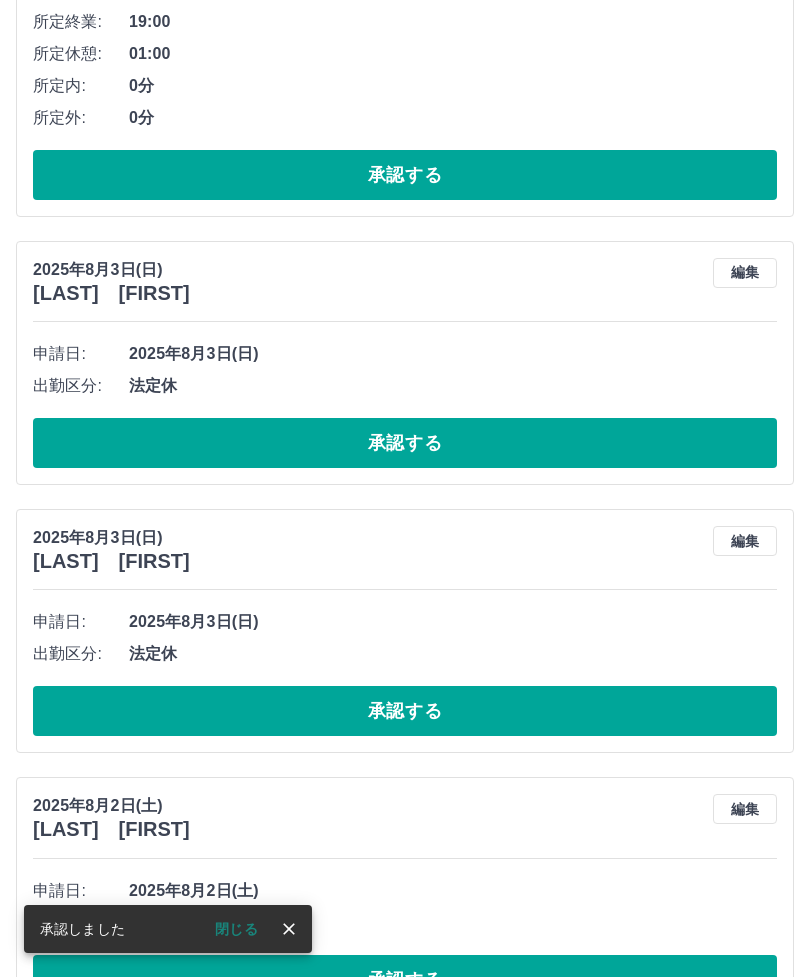 click on "承認する" at bounding box center [405, 980] 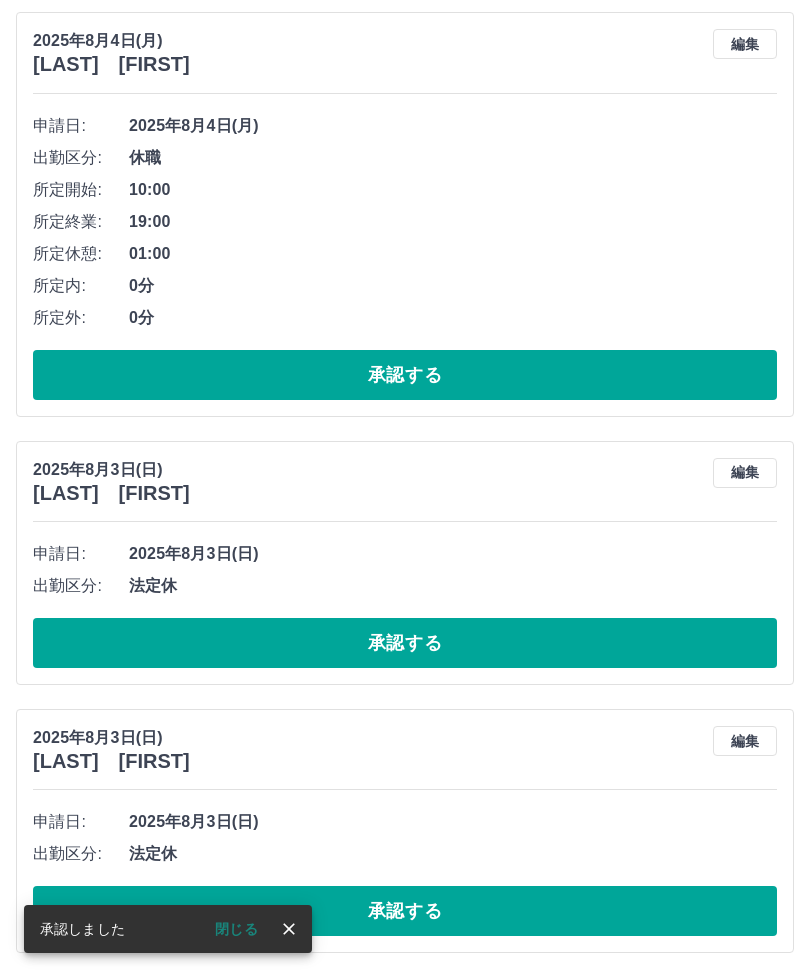 scroll, scrollTop: 1268, scrollLeft: 0, axis: vertical 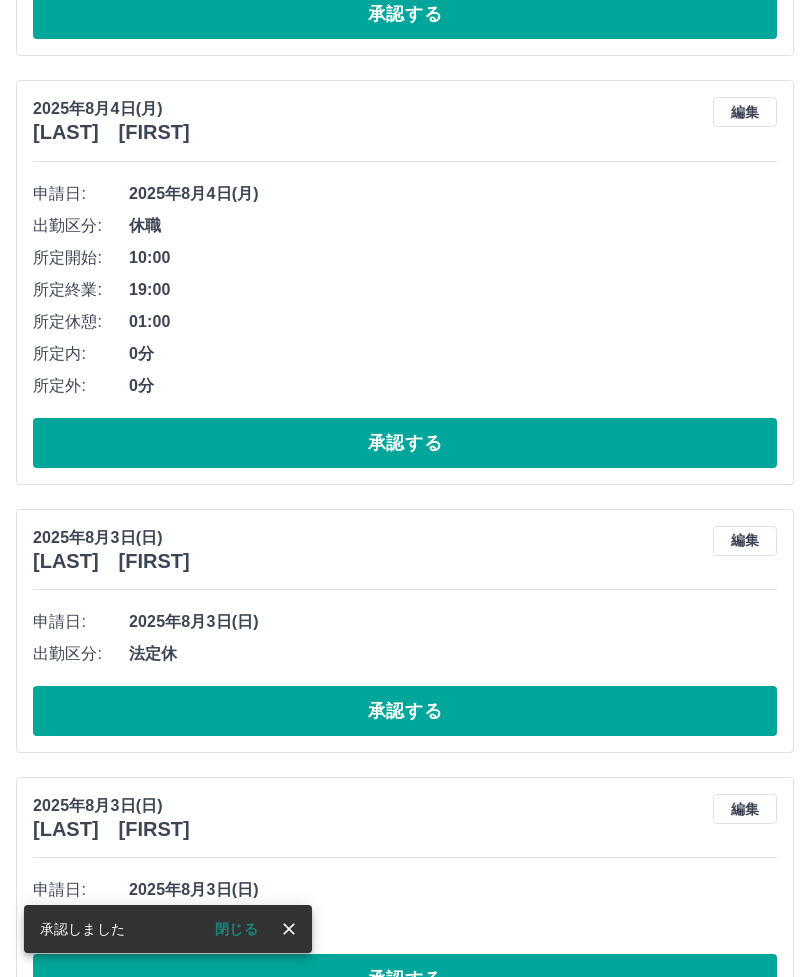 click on "承認する" at bounding box center [405, 979] 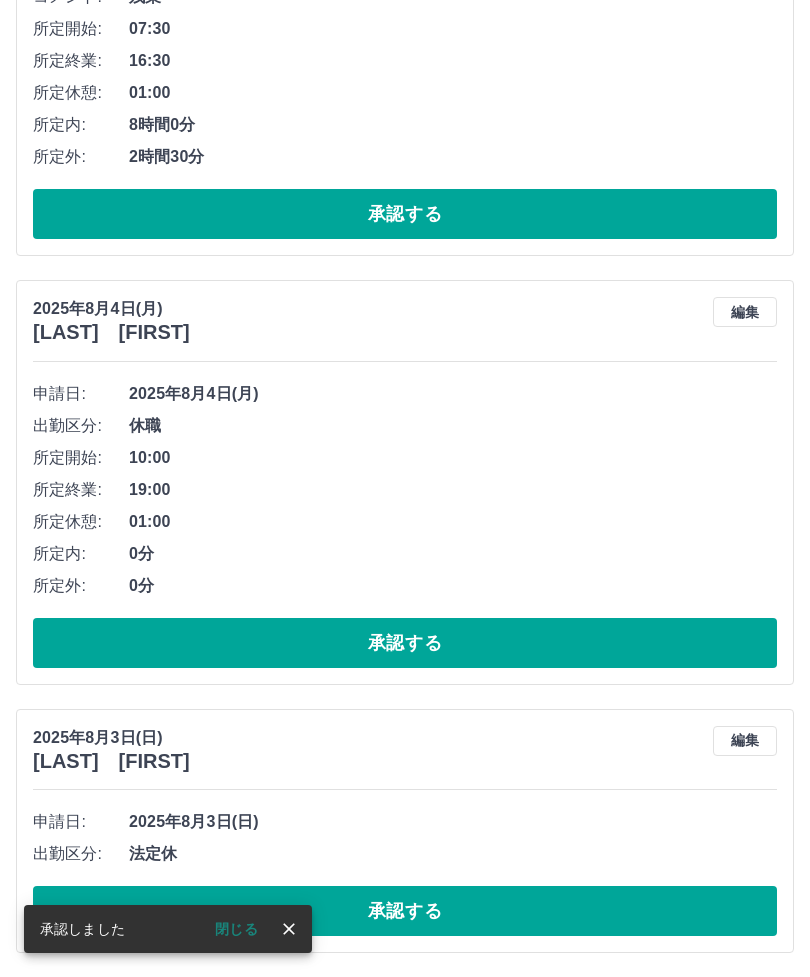 scroll, scrollTop: 1000, scrollLeft: 0, axis: vertical 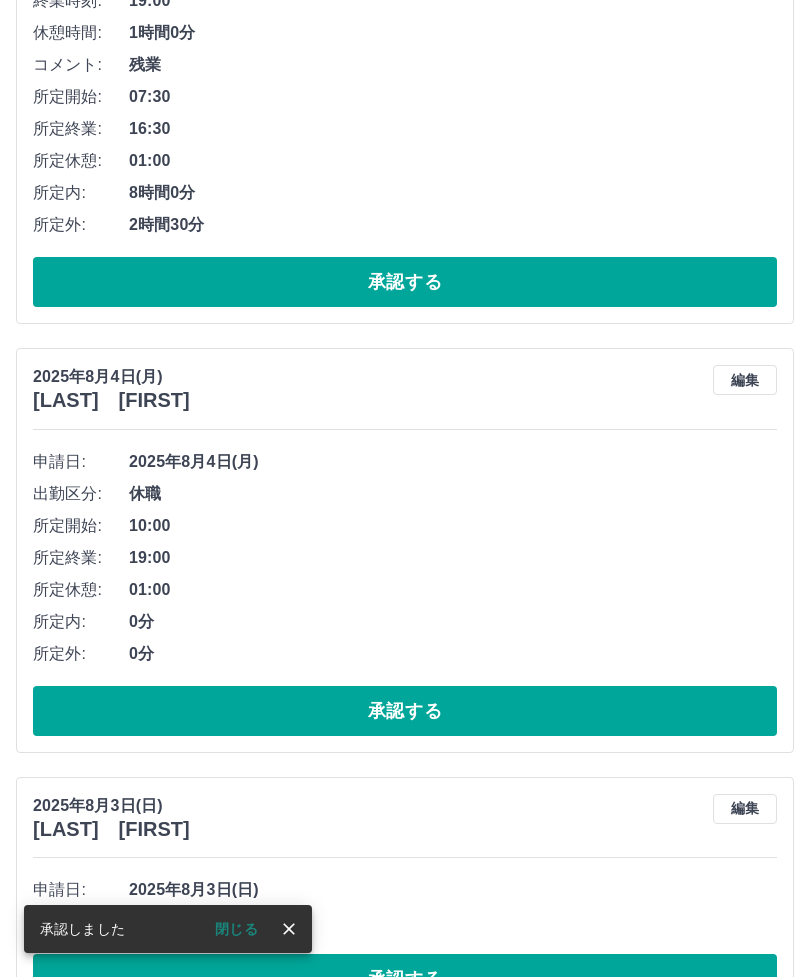 click on "承認する" at bounding box center [405, 979] 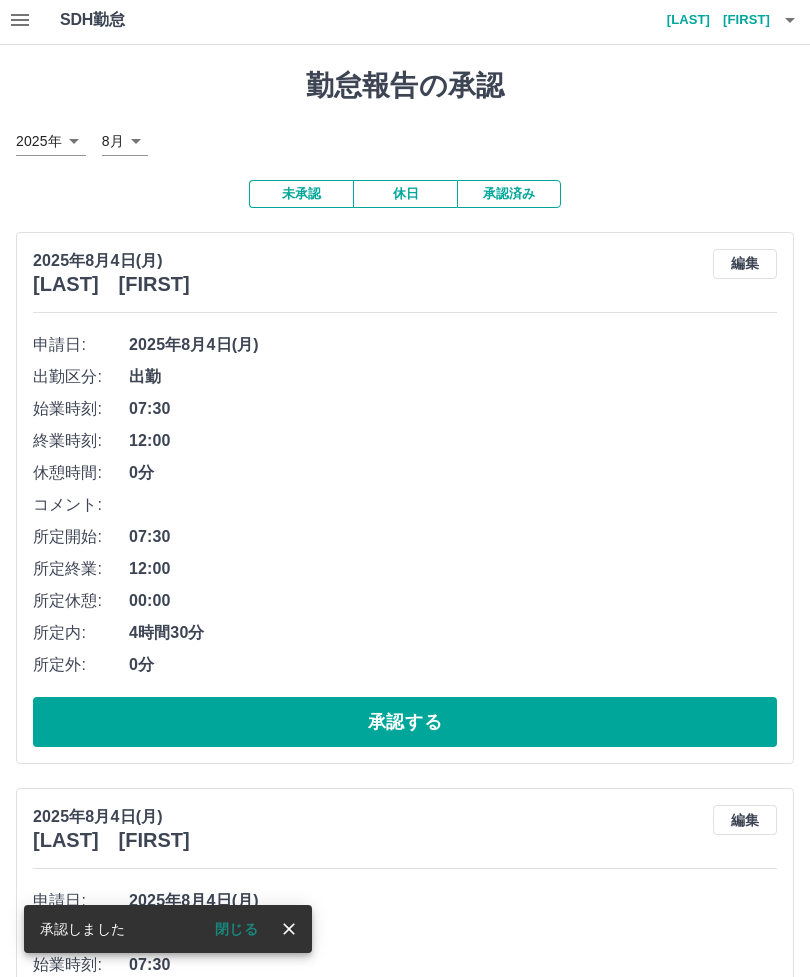 scroll, scrollTop: 0, scrollLeft: 0, axis: both 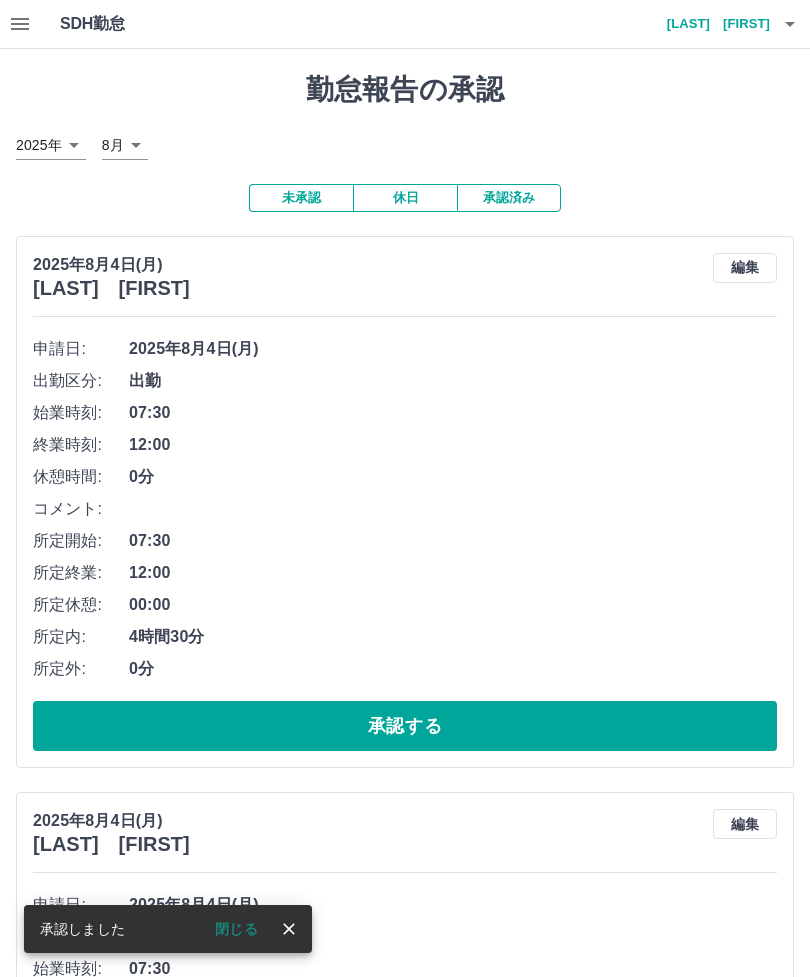 click on "[LAST]　[FIRST]" at bounding box center (710, 24) 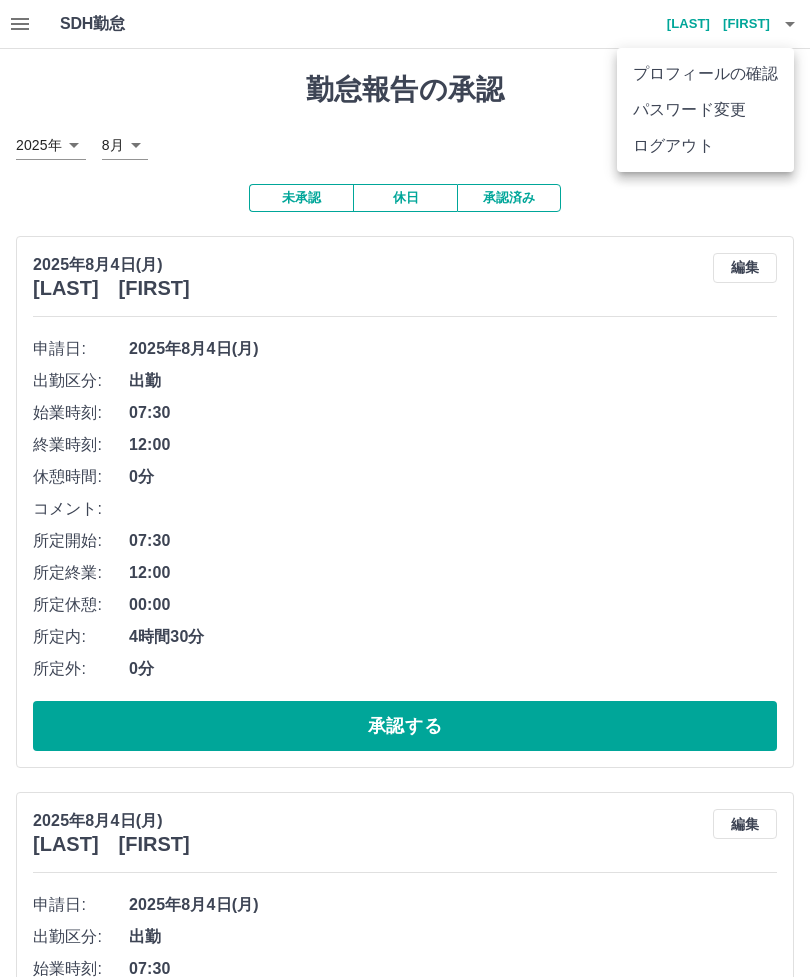 click on "ログアウト" at bounding box center [705, 146] 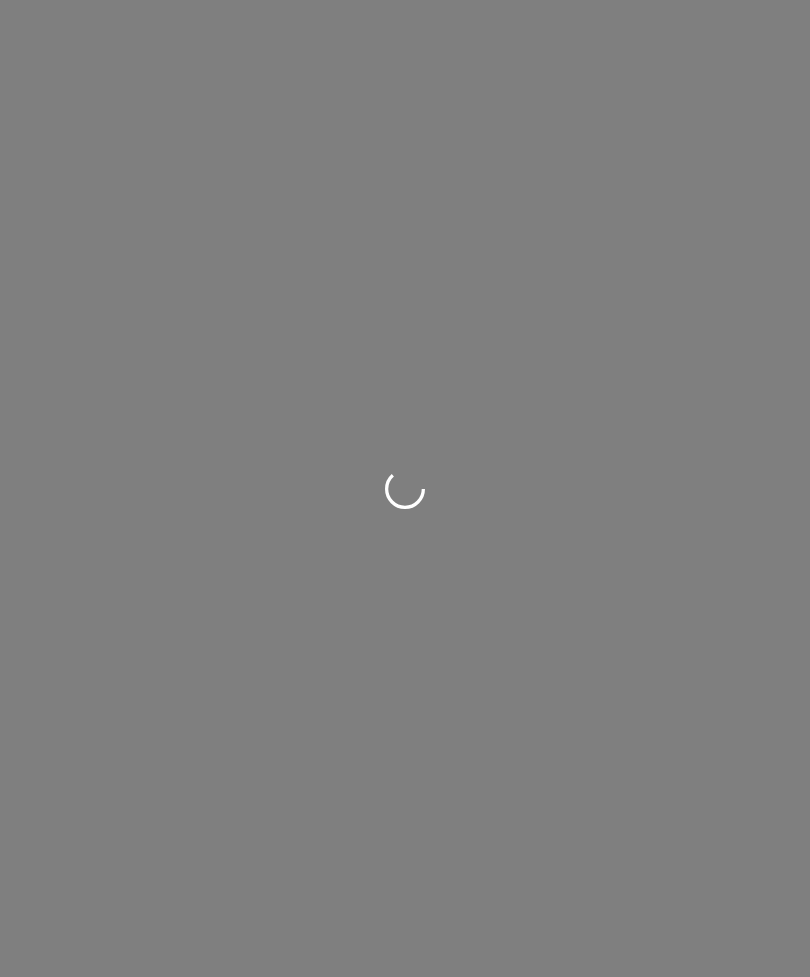 scroll, scrollTop: 0, scrollLeft: 0, axis: both 